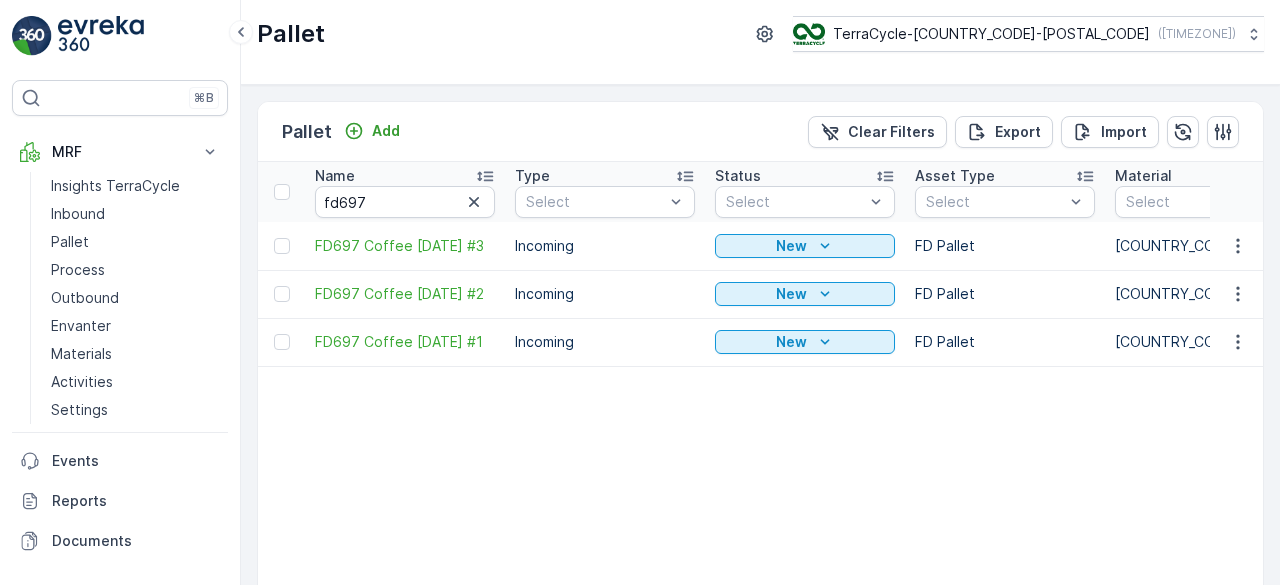 scroll, scrollTop: 0, scrollLeft: 0, axis: both 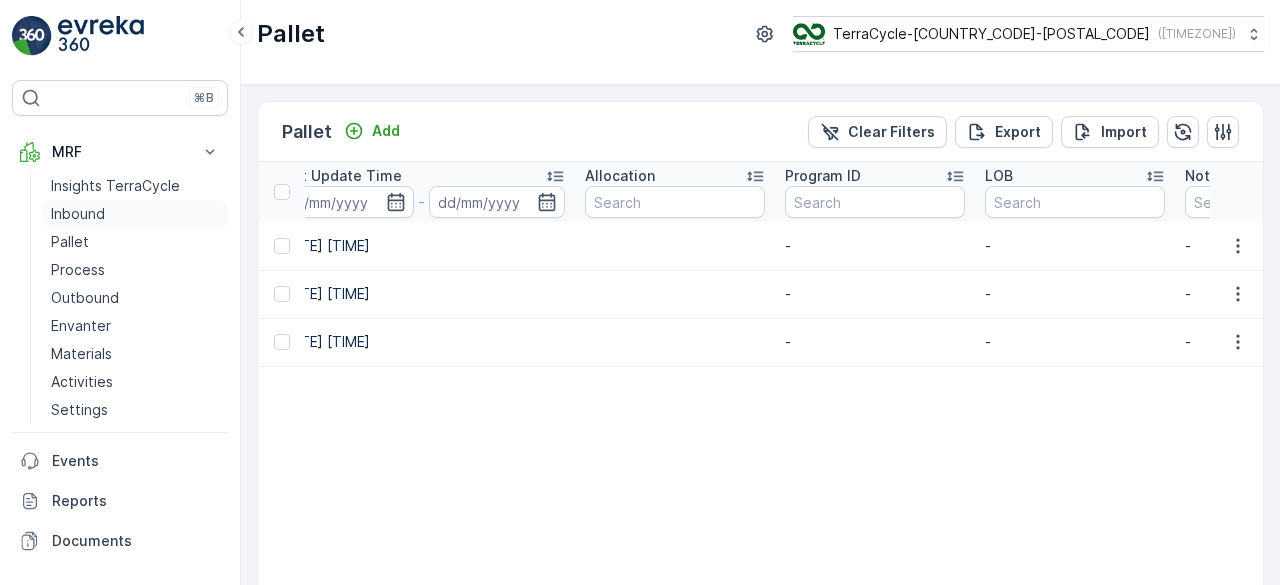 click on "Inbound" at bounding box center (78, 214) 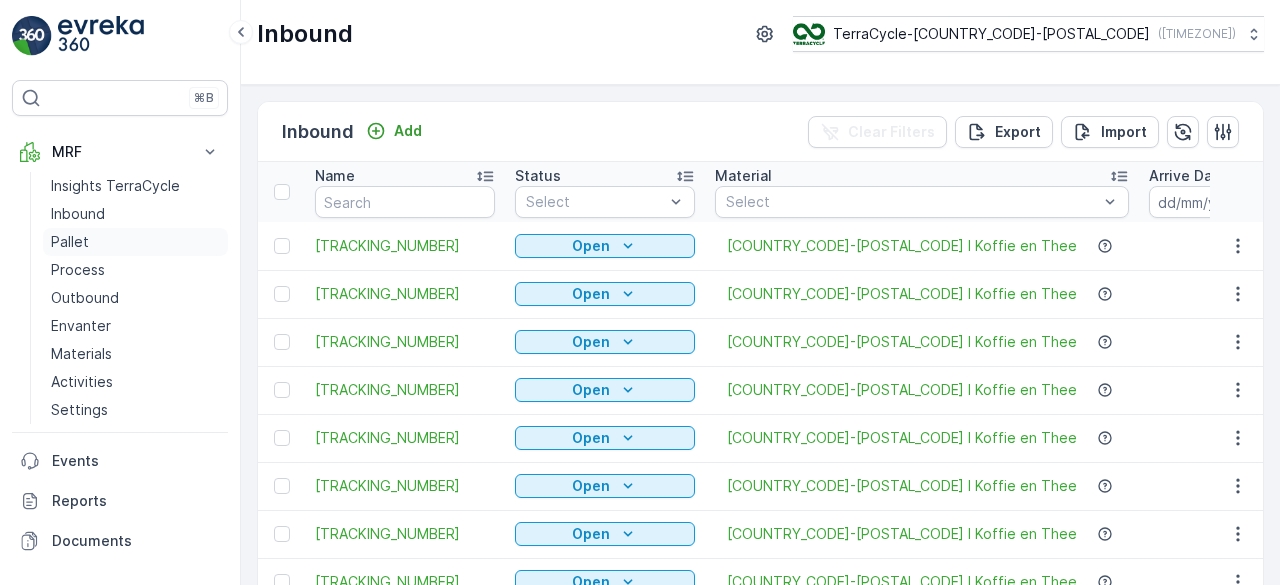 click on "Pallet" at bounding box center (70, 242) 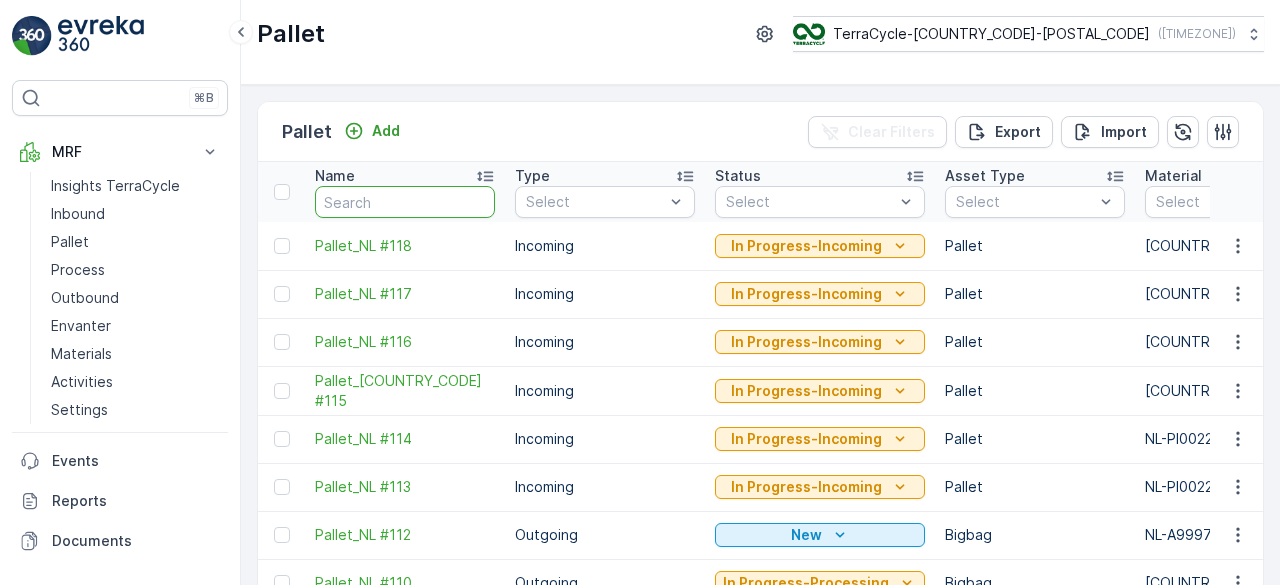 click at bounding box center [405, 202] 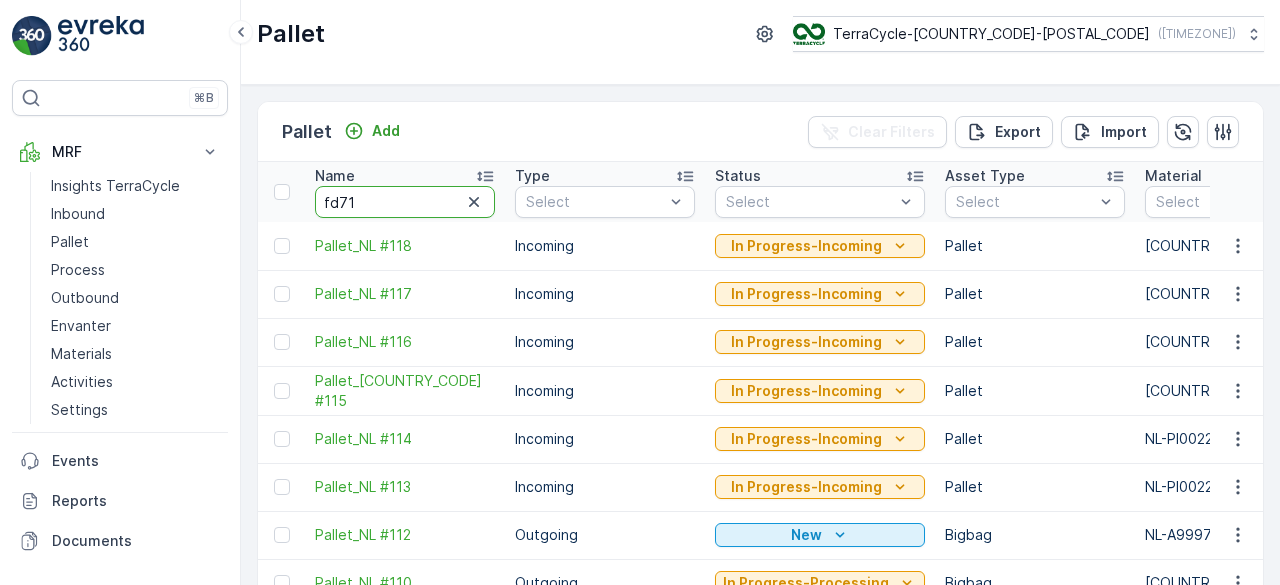 type on "[POSTAL_CODE]" 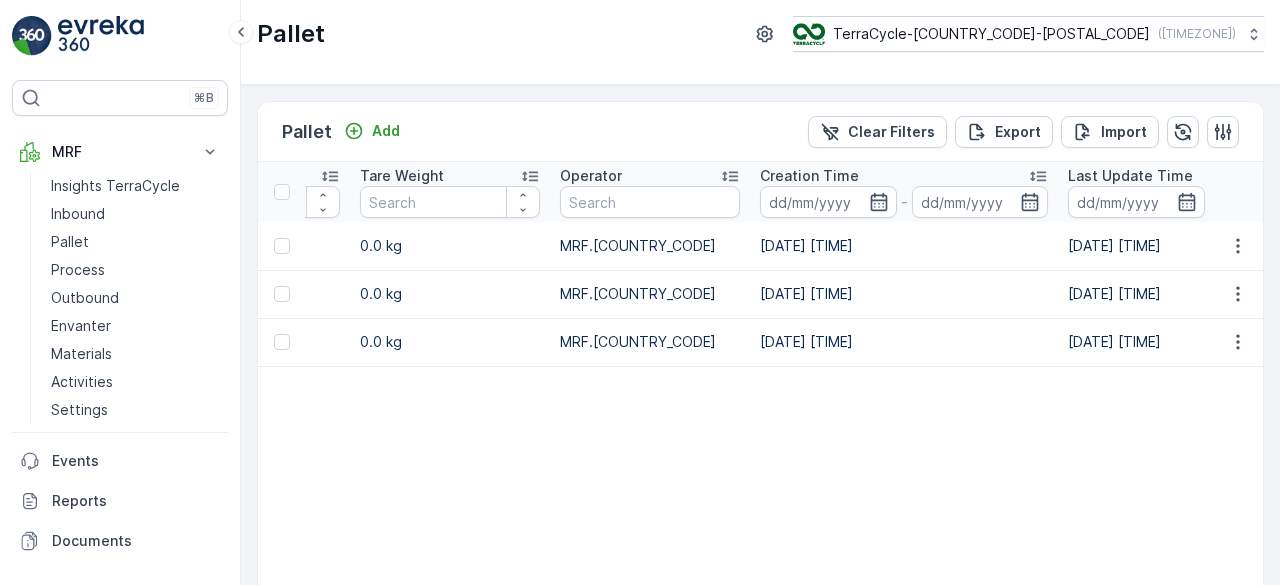 scroll, scrollTop: 0, scrollLeft: 1996, axis: horizontal 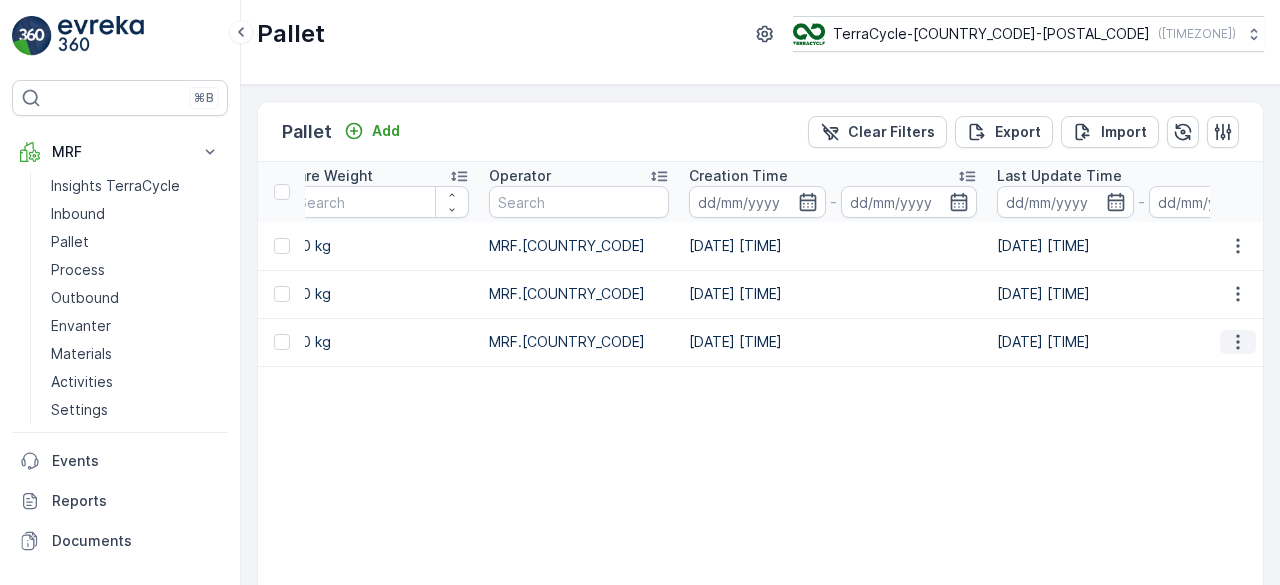 click 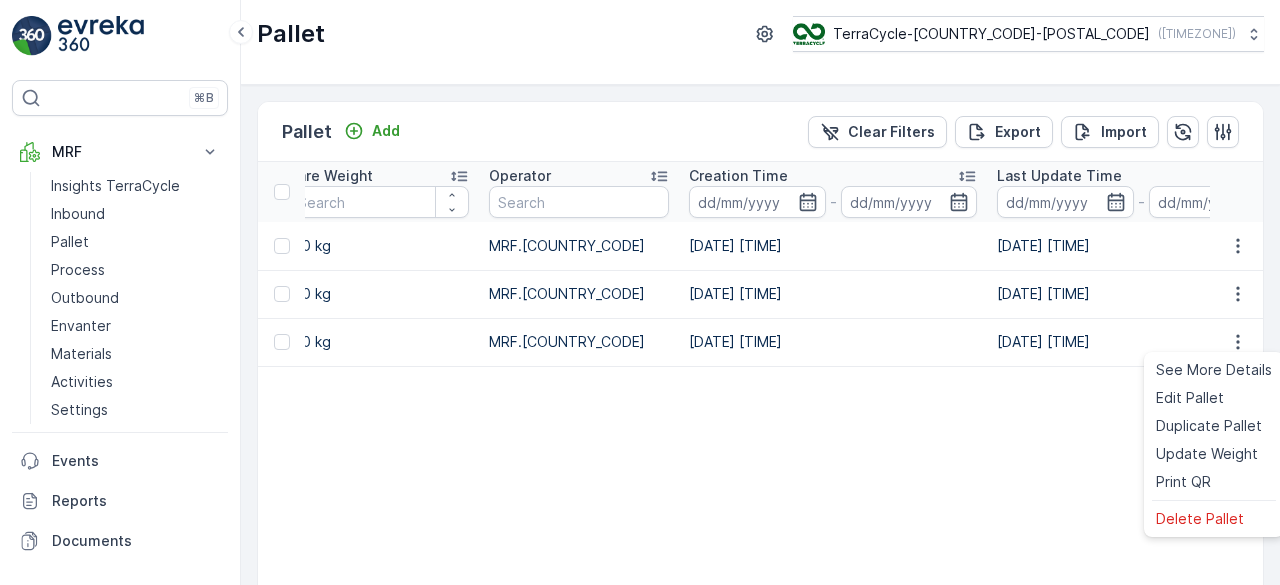 click on "Name fd718 Type Select Status Select Asset Type Select Material Select Weight Source Select Parent Materials Select Total Weight Net Weight Tare Weight Operator Creation Time - Last Update Time - Allocation Program ID LOB Note FD718 Coffee [DATE] #3 Incoming New FD Pallet [COUNTRY_CODE]-[POSTAL_CODE] I Koffie en Thee Manual 0.0 kg 0.0 kg 0.0 kg MRF.[COUNTRY_CODE] [DATE] [TIME] [DATE] [TIME] - - - FD718 Coffee [DATE] #2 Incoming New FD Pallet [COUNTRY_CODE]-[POSTAL_CODE] I Koffie en Thee Manual 0.0 kg 0.0 kg 0.0 kg MRF.[COUNTRY_CODE] [DATE] [TIME] [DATE] [TIME] - - - FD718 Coffee [DATE] #1 Incoming New FD Pallet [COUNTRY_CODE]-[POSTAL_CODE] I Koffie en Thee Manual 0.0 kg 0.0 kg 0.0 kg MRF.[COUNTRY_CODE] [DATE] [TIME] [DATE] [TIME] - - -" at bounding box center (205, 411) 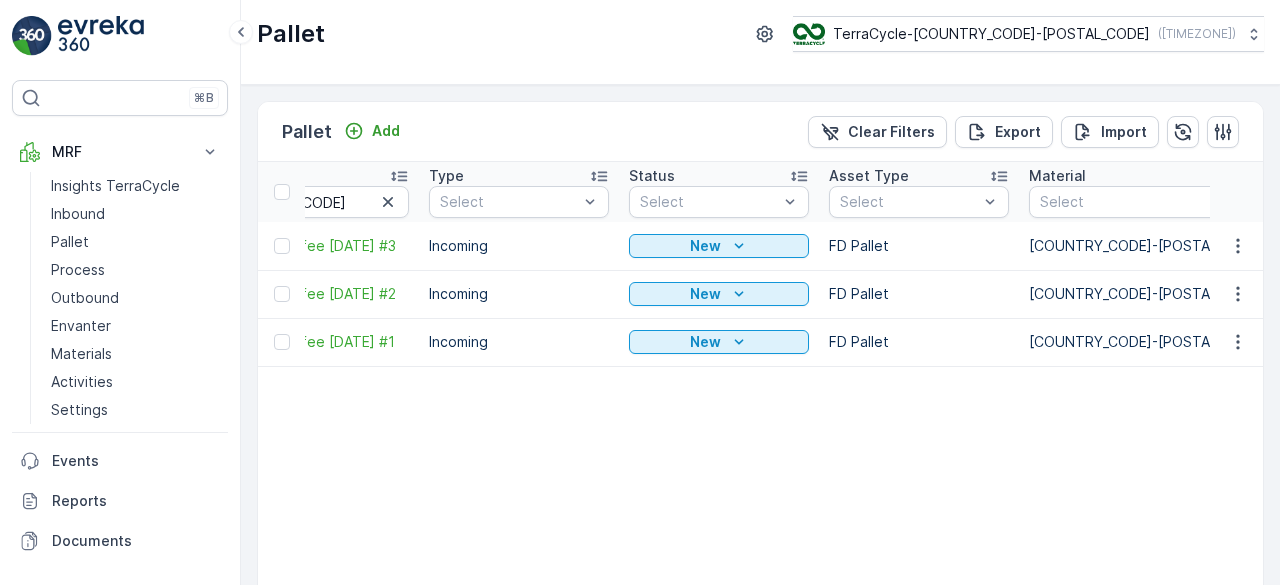 scroll, scrollTop: 0, scrollLeft: 0, axis: both 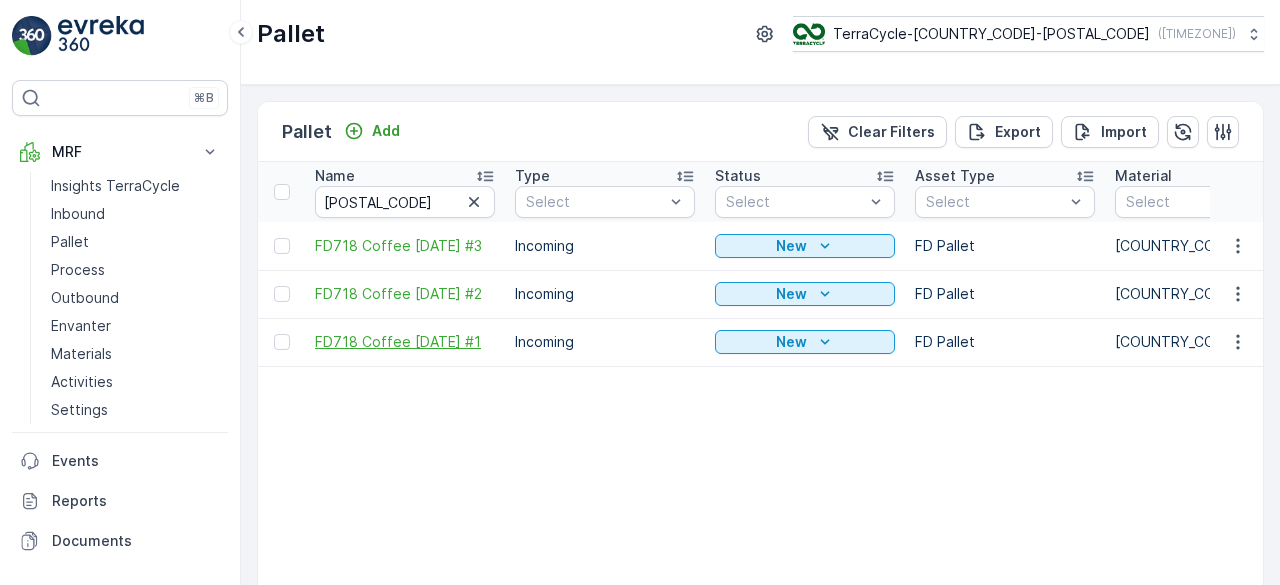 click on "FD718 Coffee [DATE] #1" at bounding box center (405, 342) 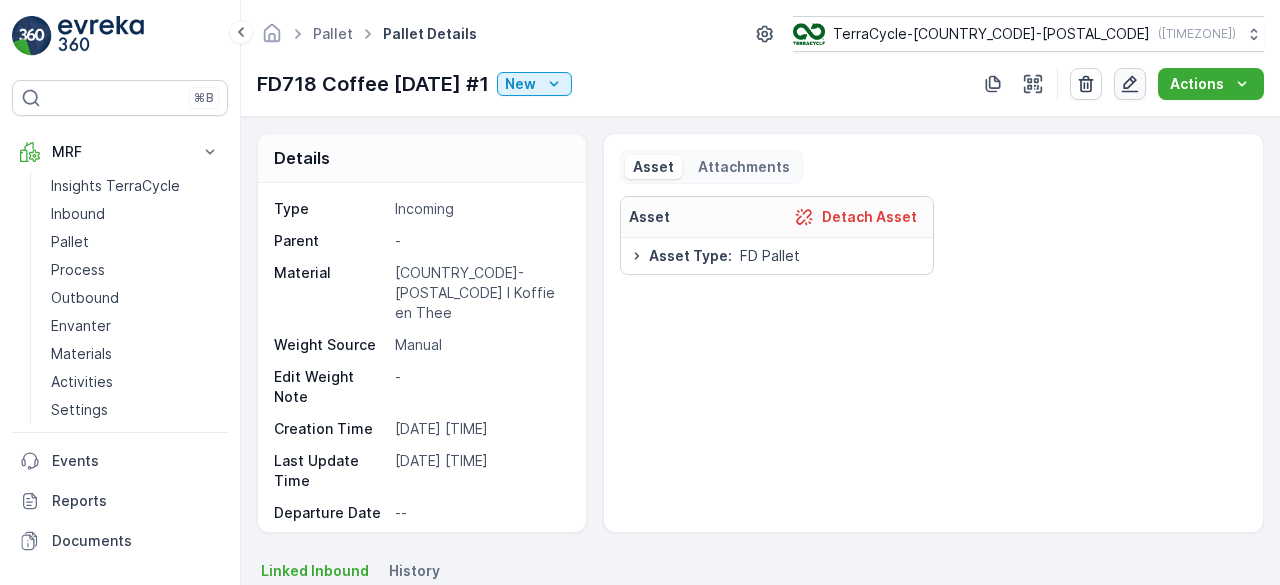 click 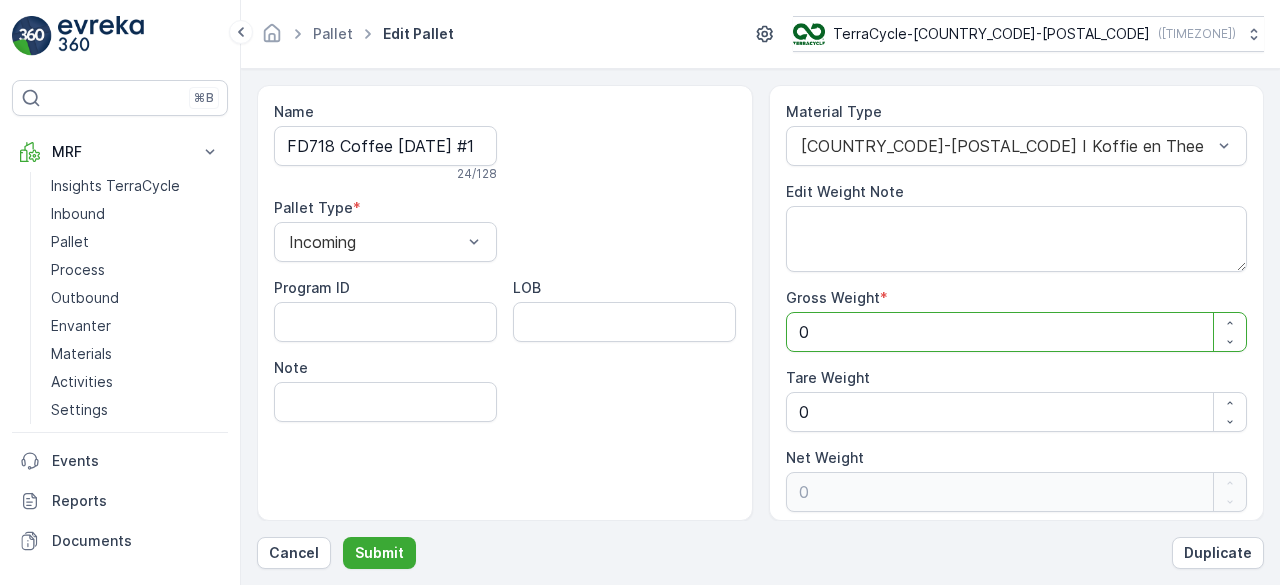 click on "0" at bounding box center (1017, 332) 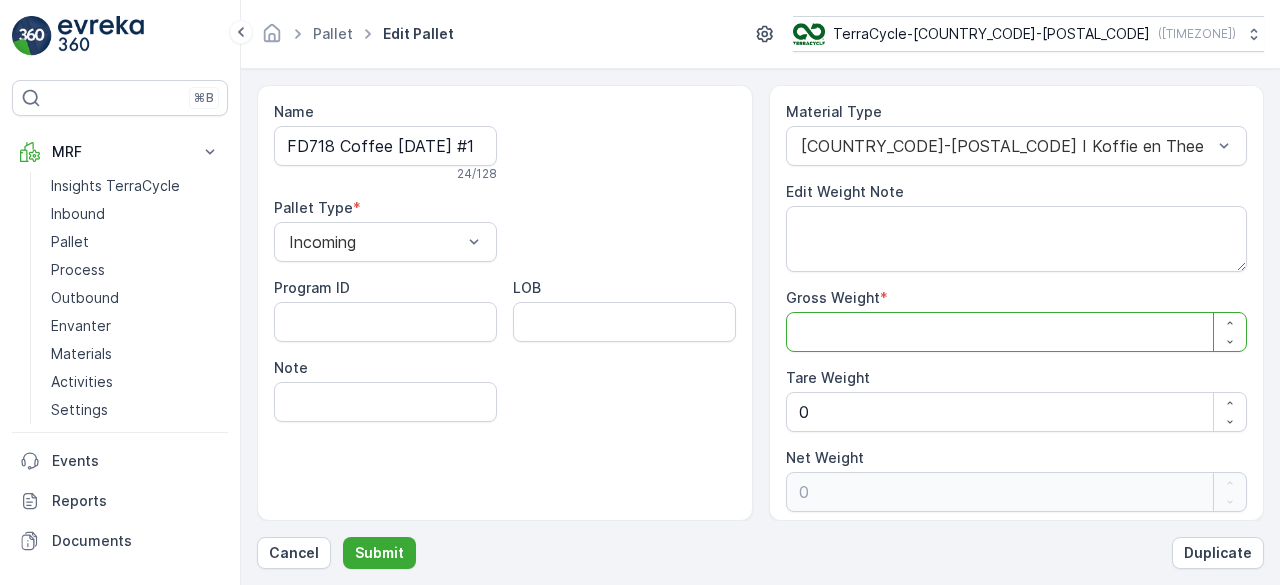 type on "4" 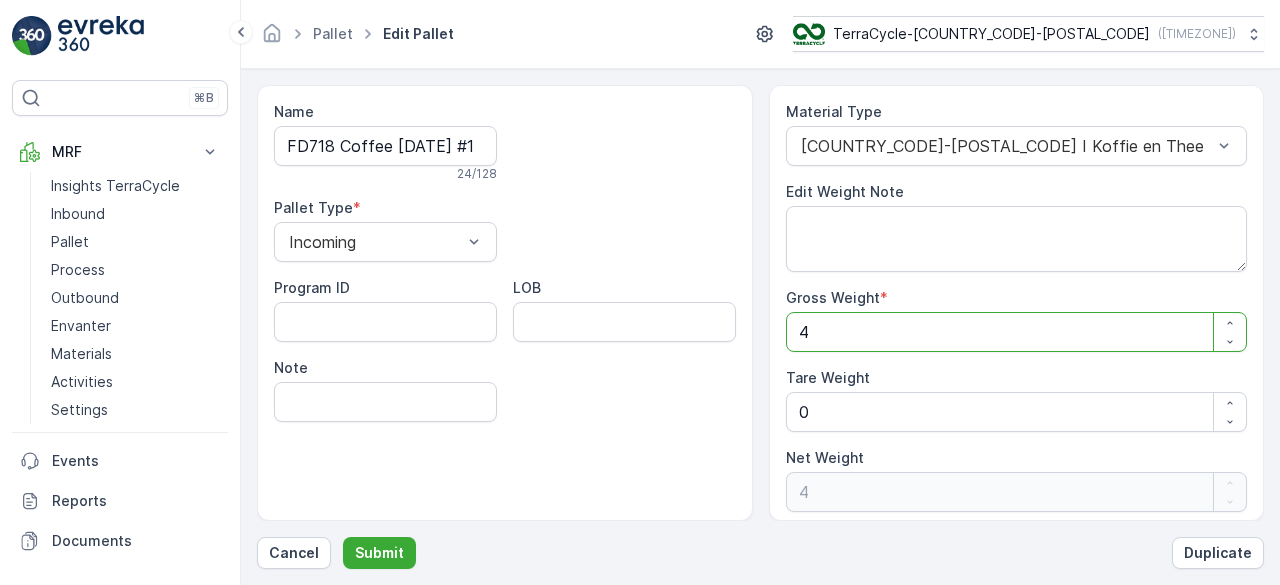 type on "48" 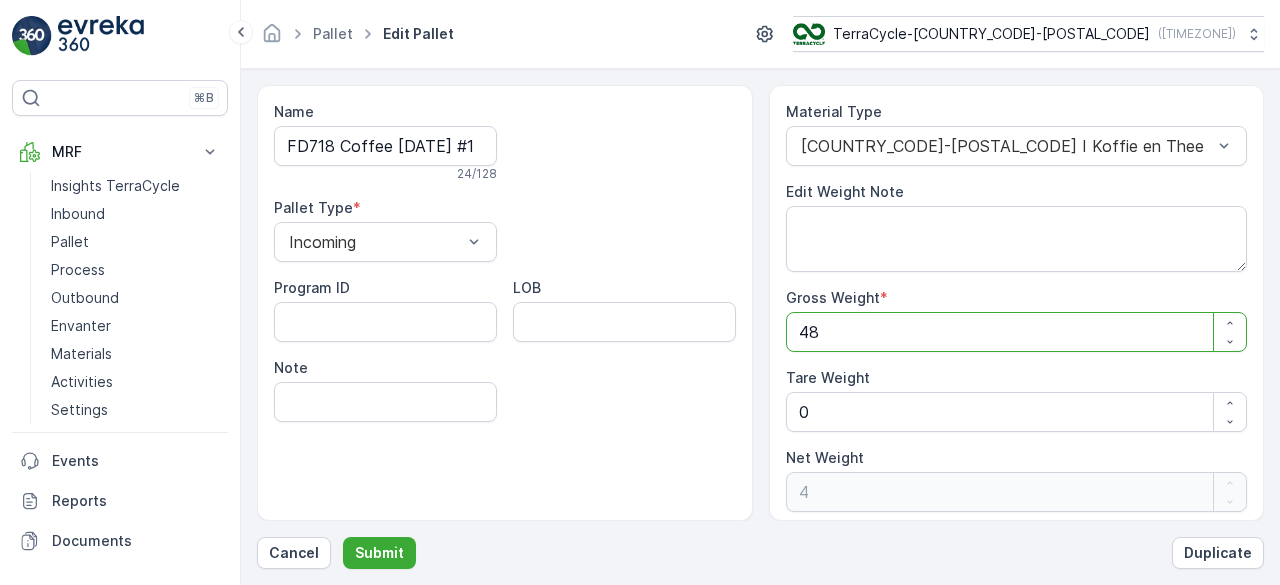 type on "48" 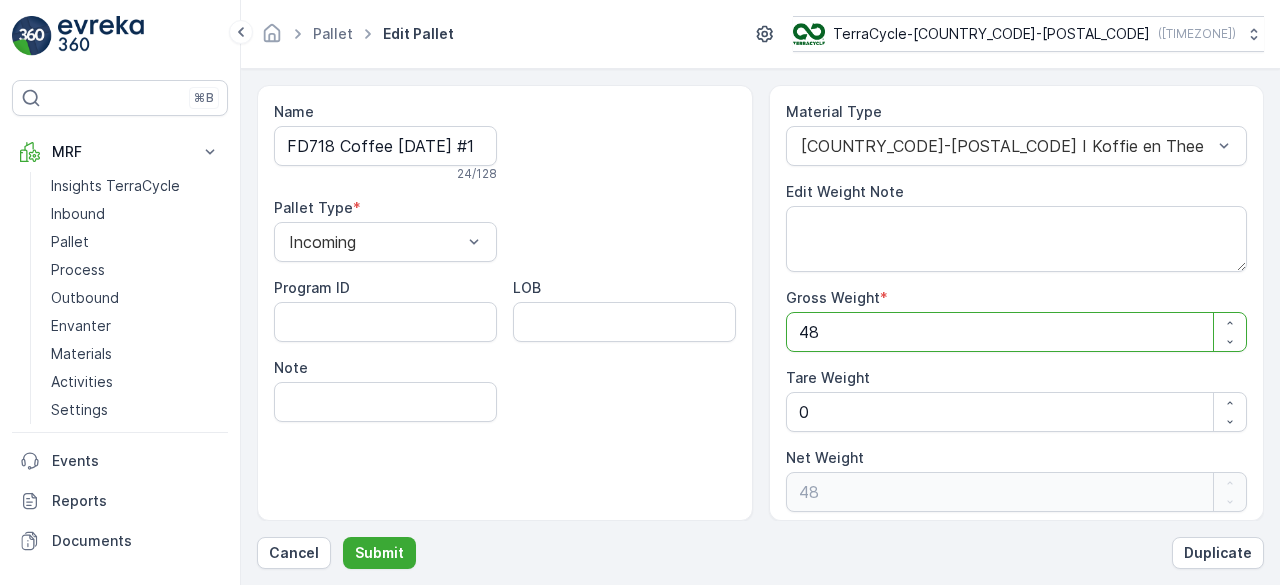 type on "48" 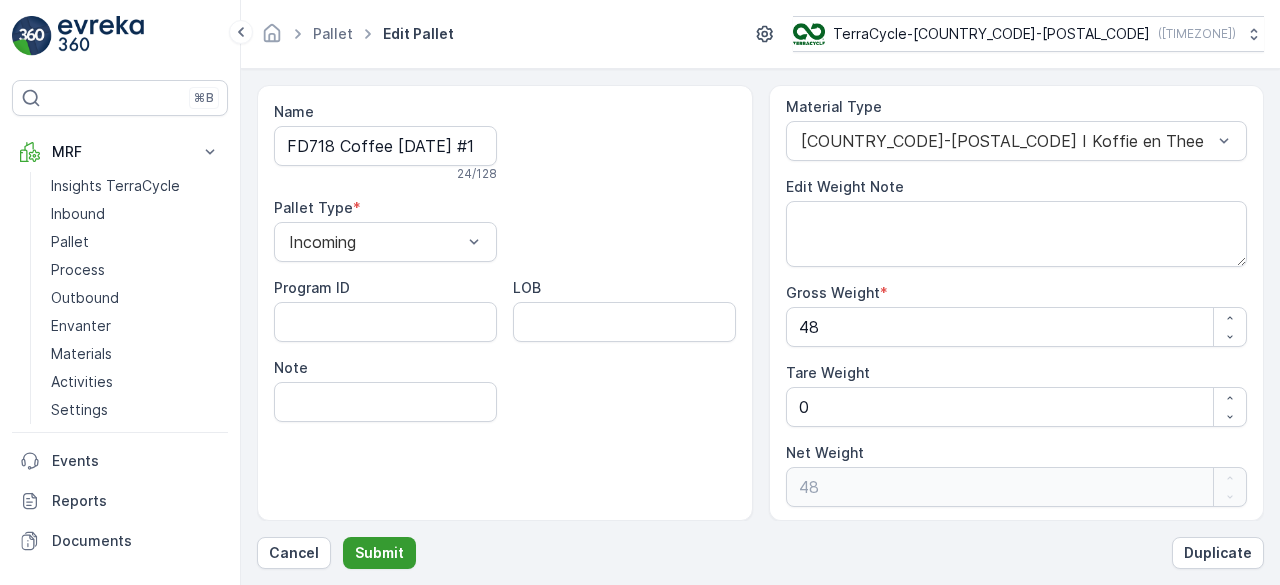 click on "Submit" at bounding box center [379, 553] 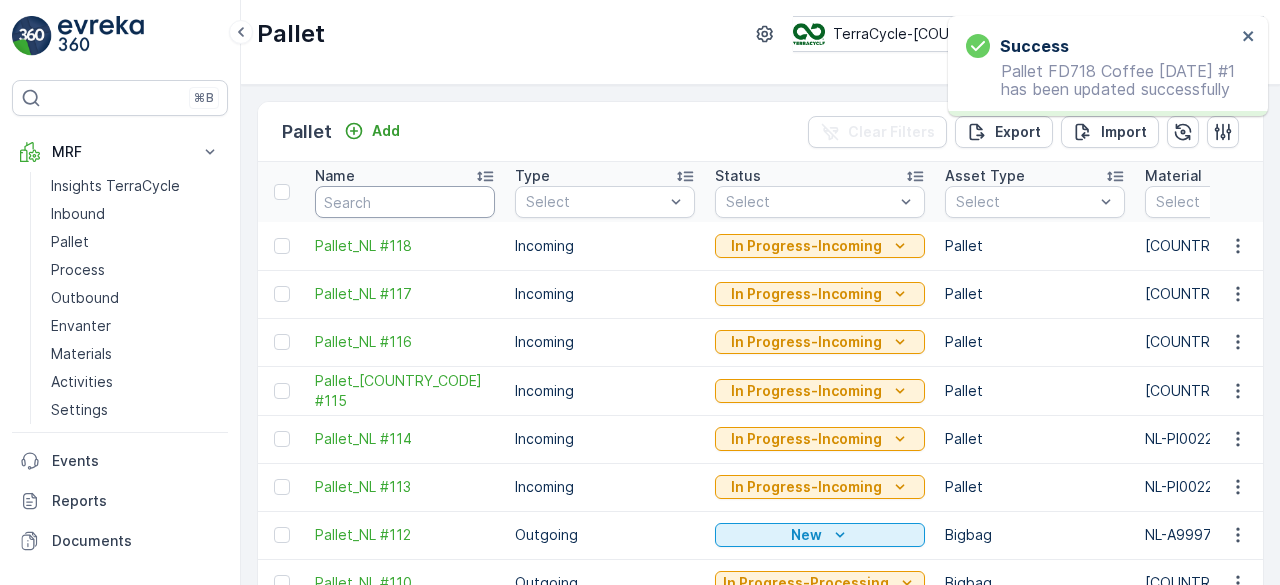 click at bounding box center (405, 202) 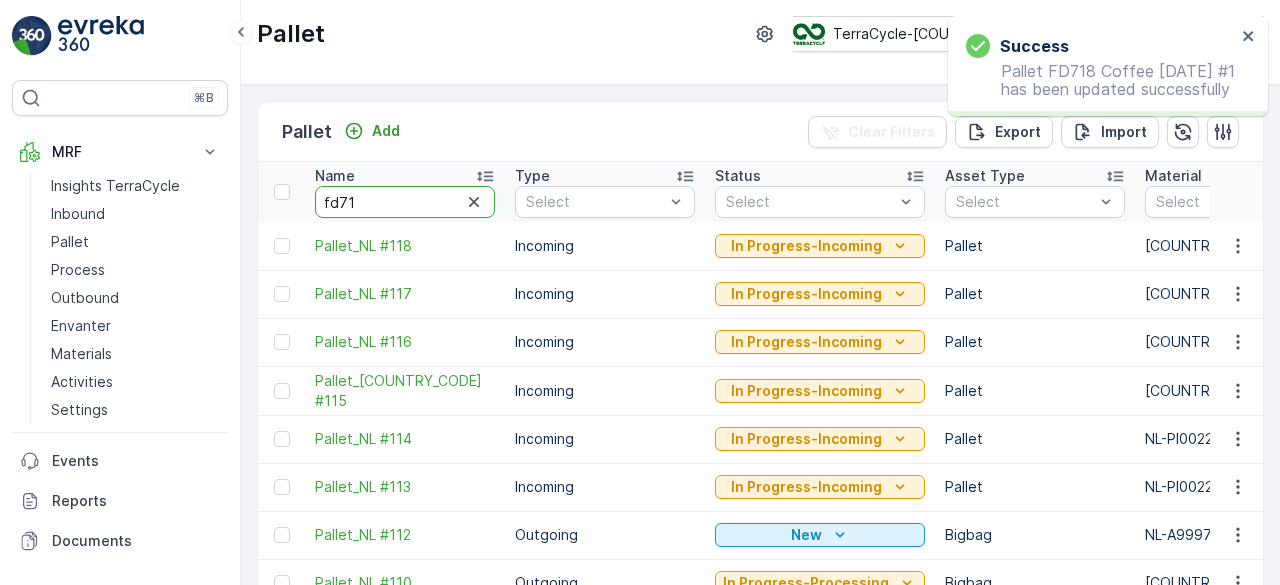 type on "[POSTAL_CODE]" 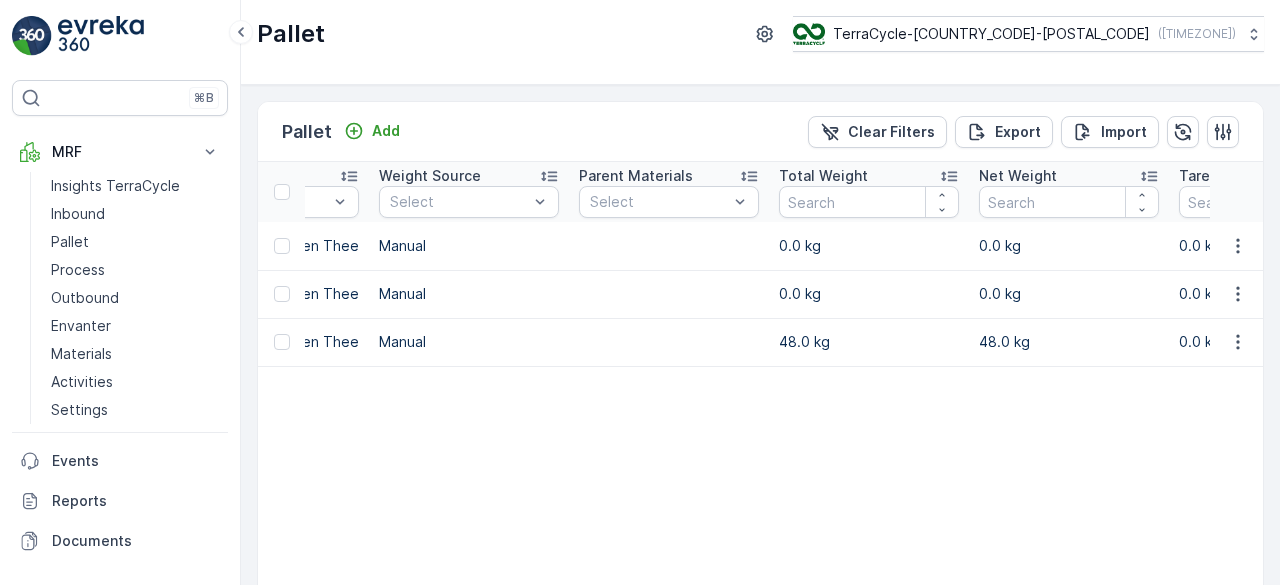 scroll, scrollTop: 0, scrollLeft: 1149, axis: horizontal 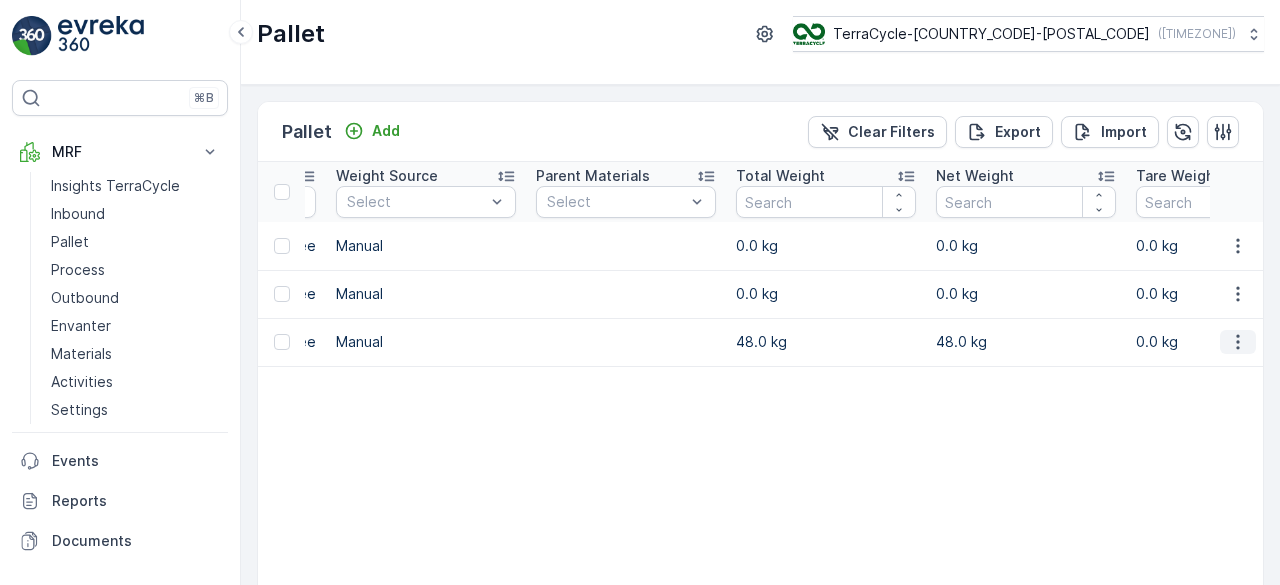 click 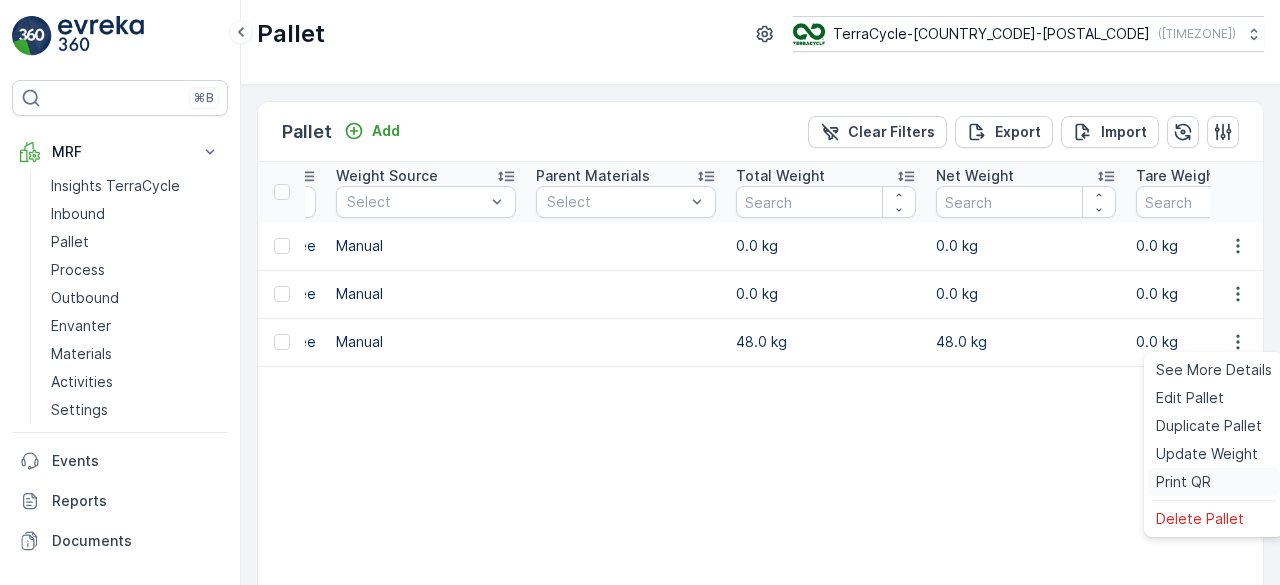 click on "Print QR" at bounding box center (1183, 482) 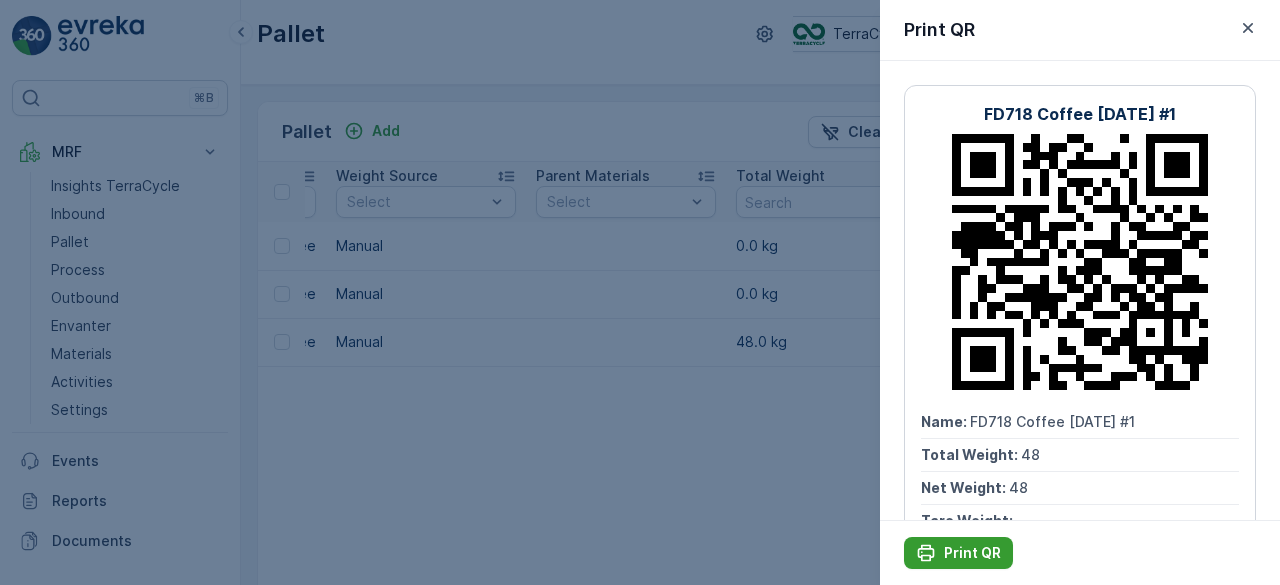 click on "Print QR" at bounding box center [972, 553] 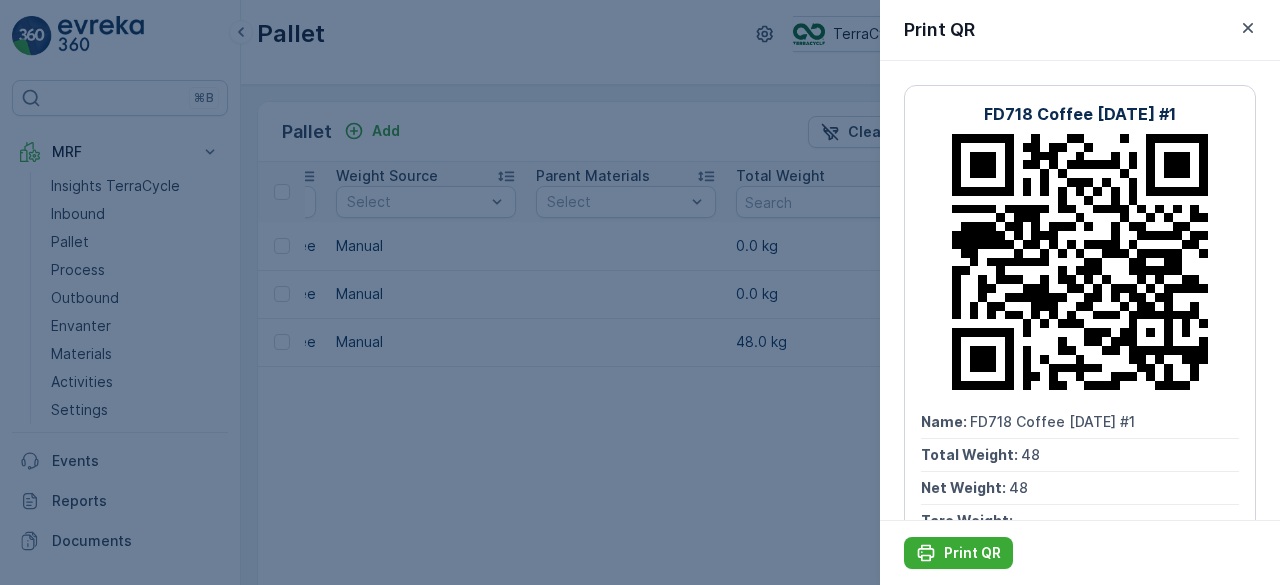 click at bounding box center (640, 292) 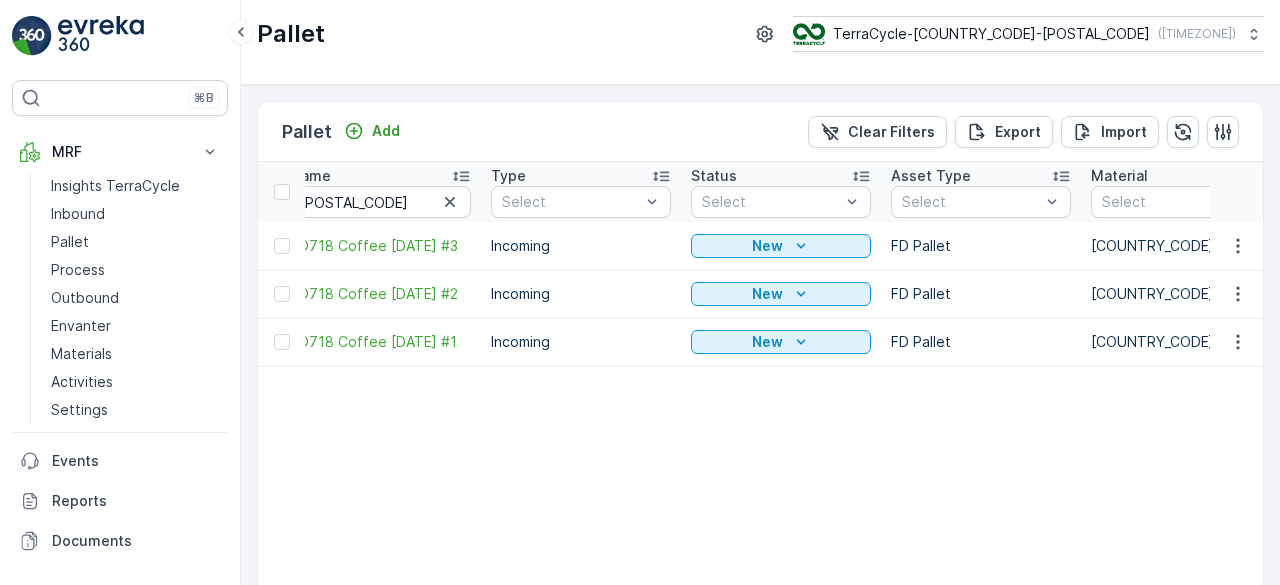 scroll, scrollTop: 0, scrollLeft: 0, axis: both 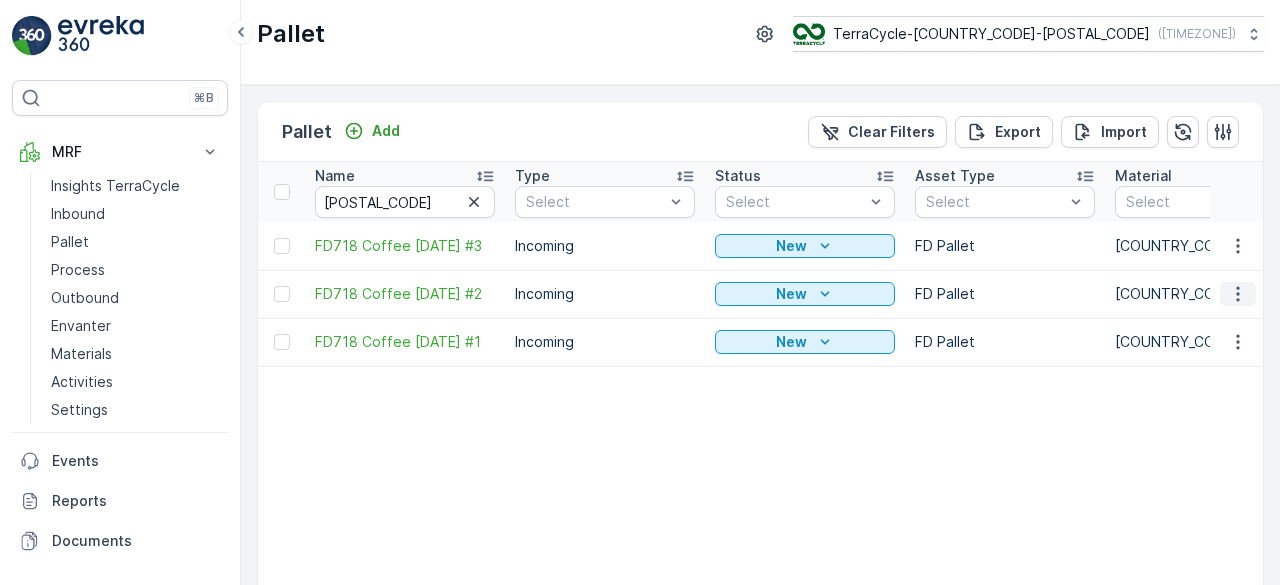 click 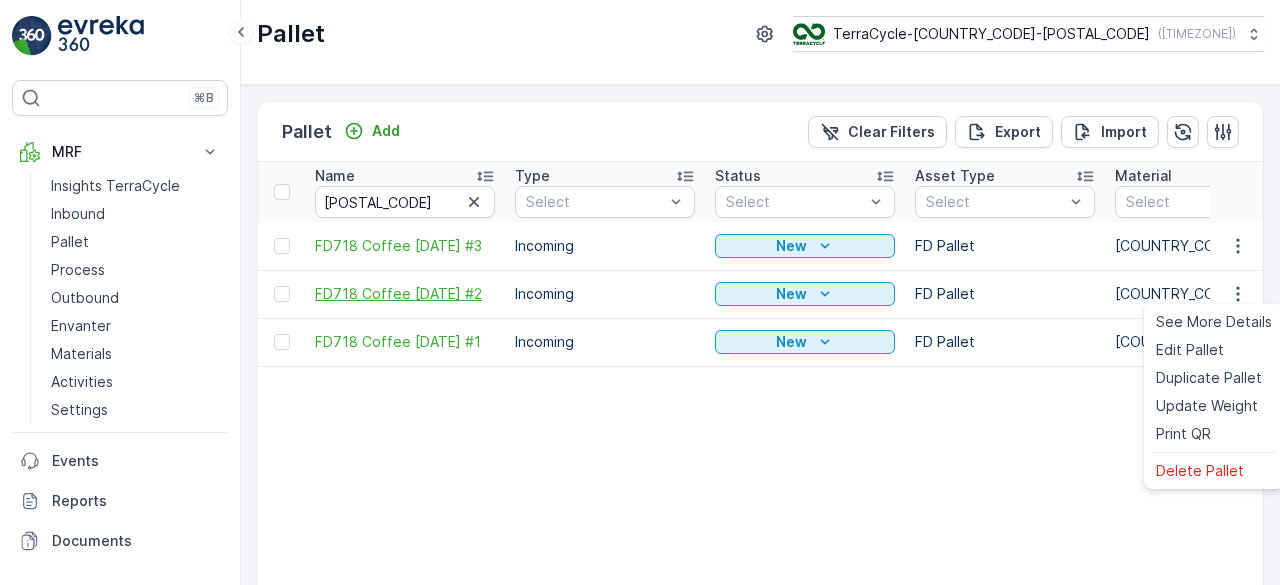click on "FD718 Coffee [DATE] #2" at bounding box center [405, 294] 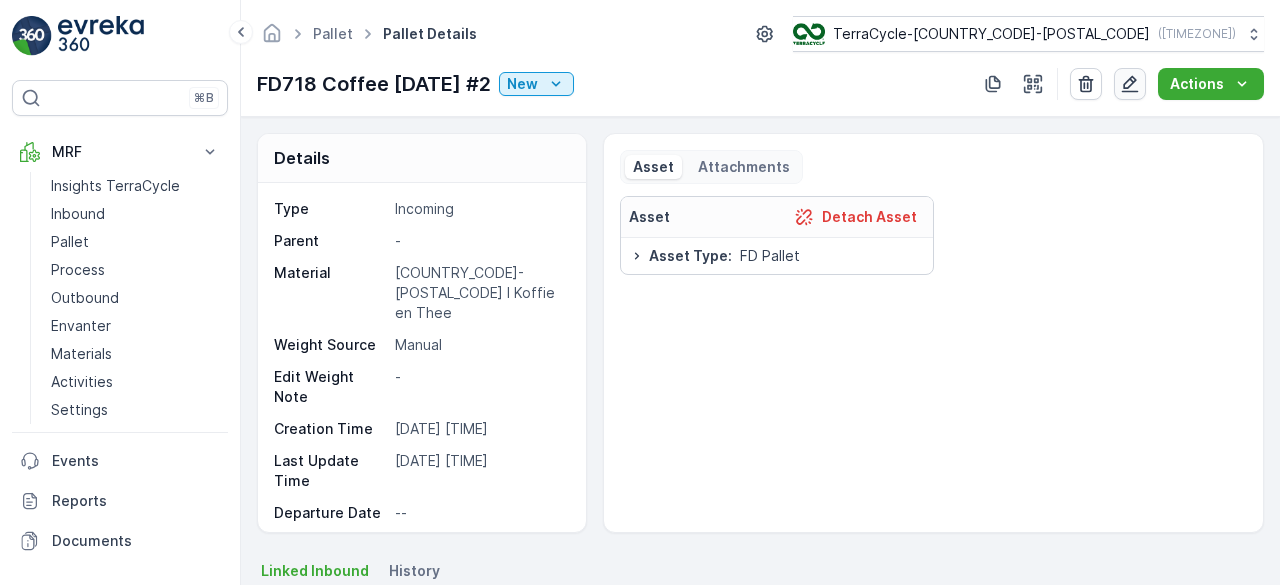 click at bounding box center [1130, 84] 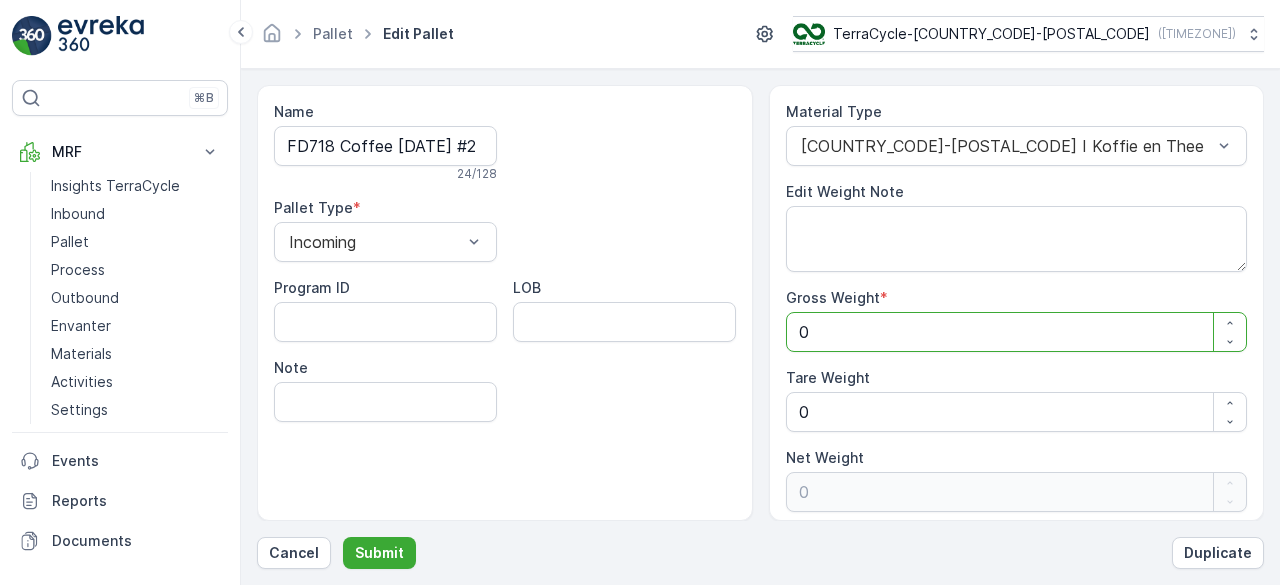 click on "0" at bounding box center [1017, 332] 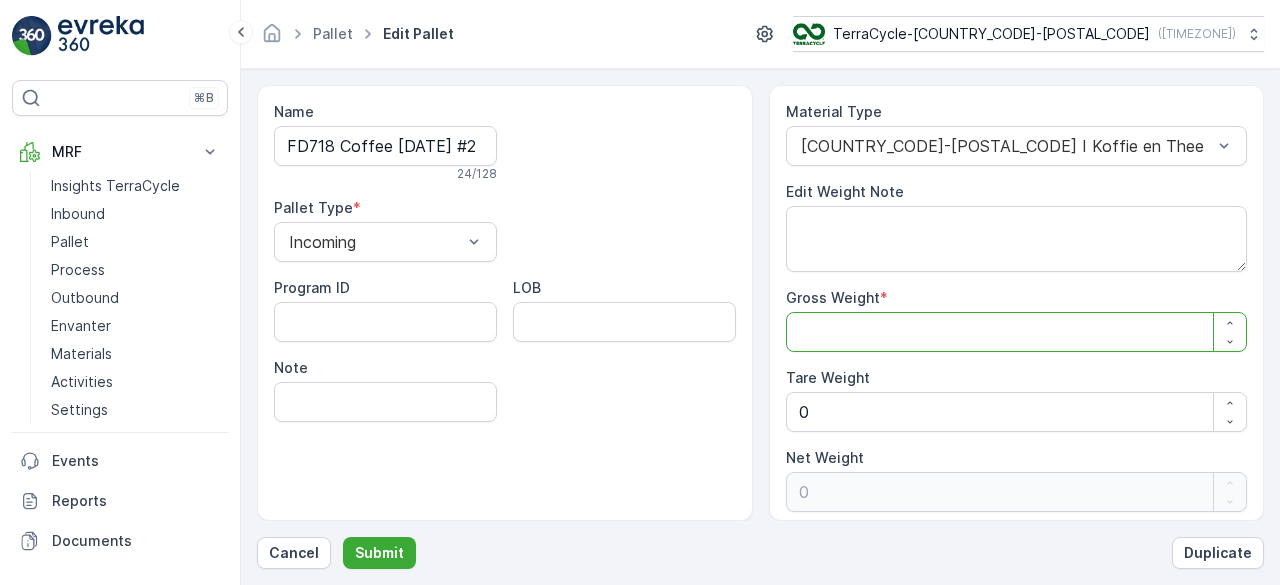 type on "1" 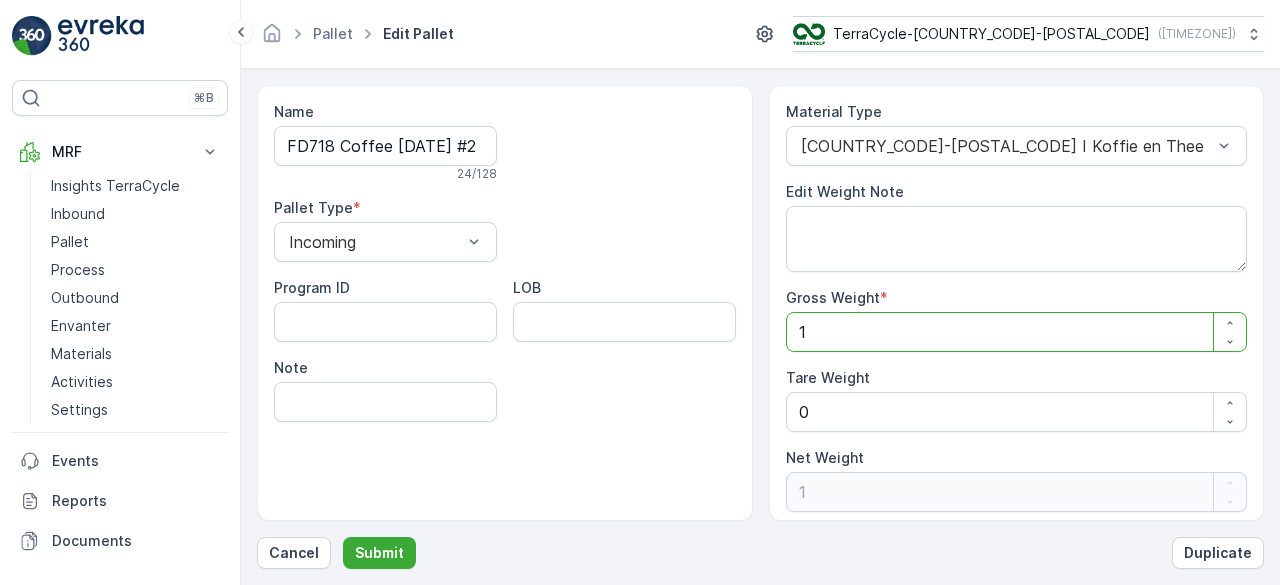 type on "12" 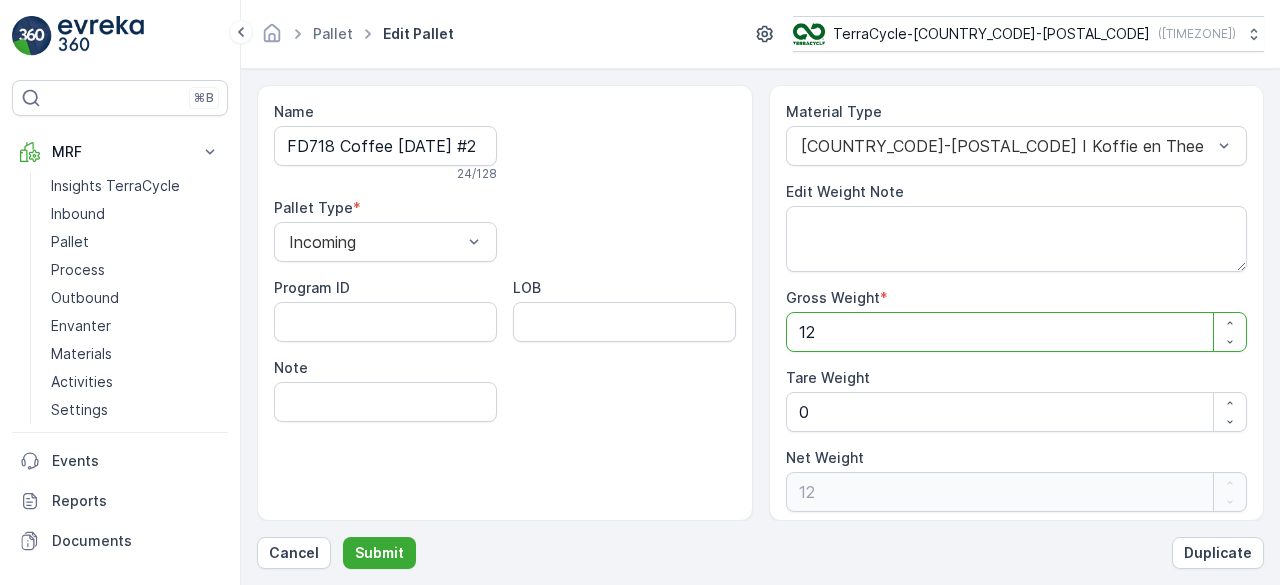 type on "128" 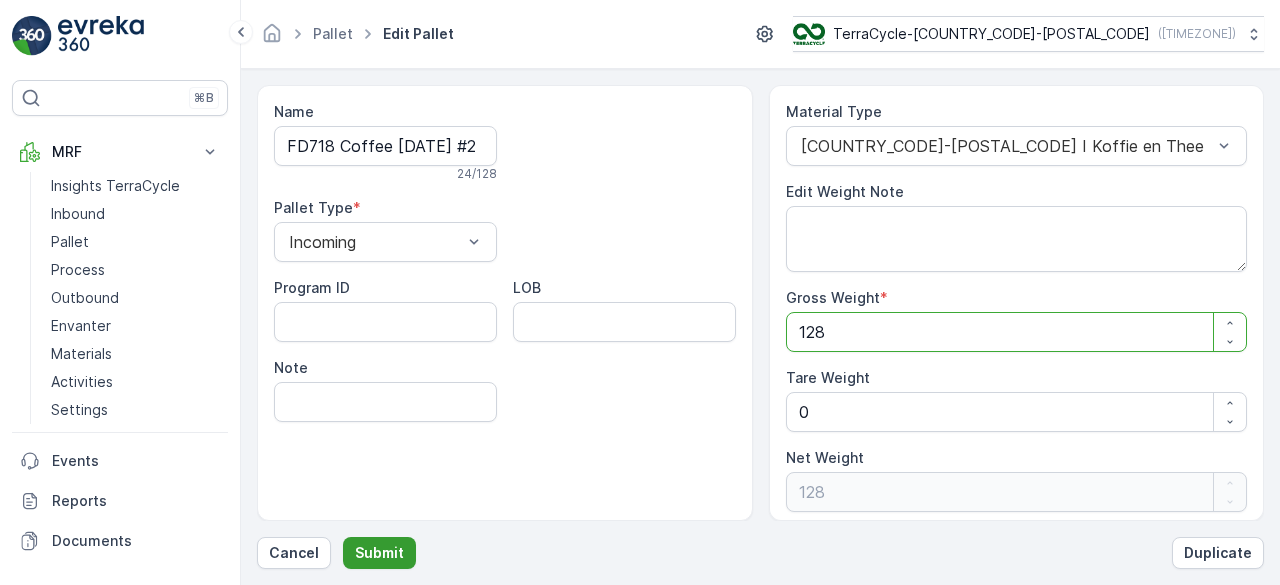 type on "128" 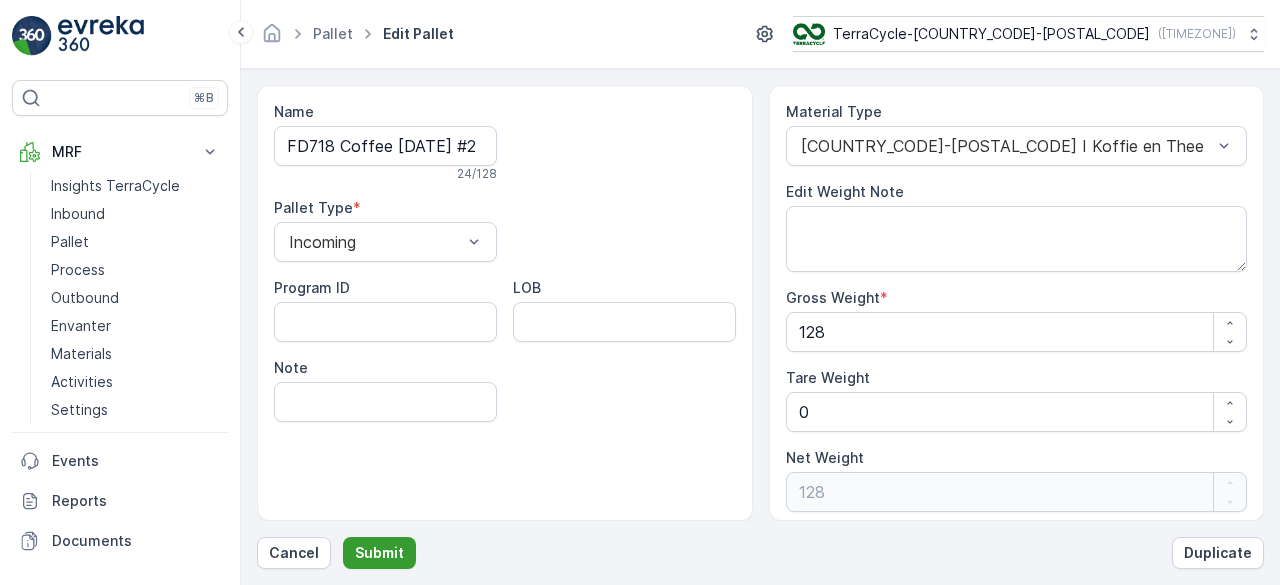 click on "Submit" at bounding box center [379, 553] 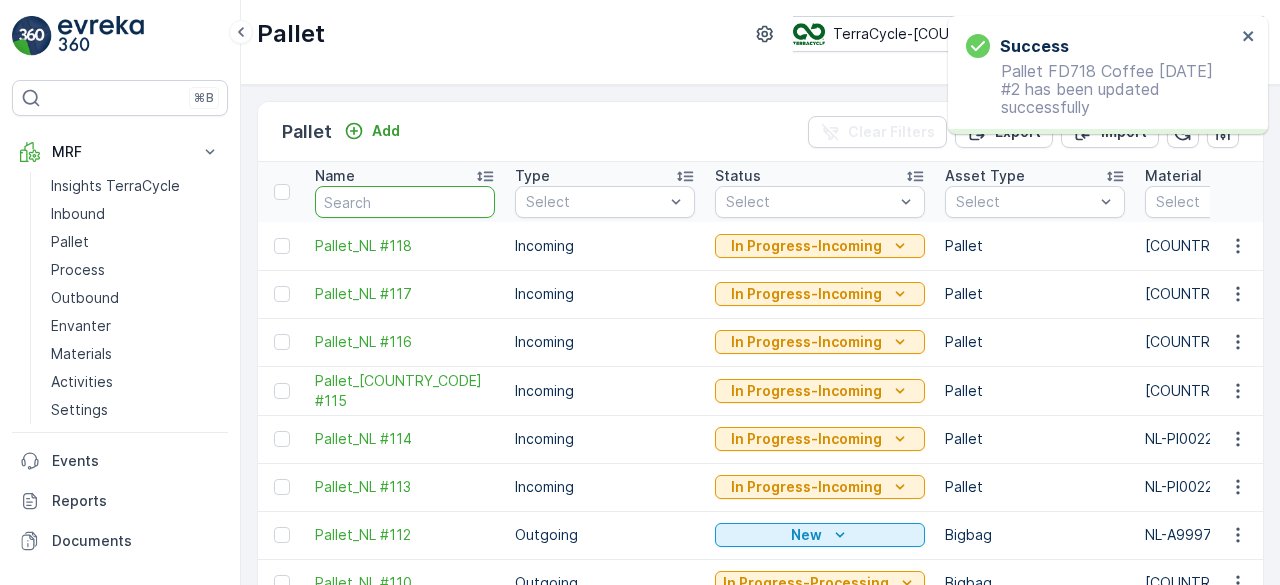 click at bounding box center (405, 202) 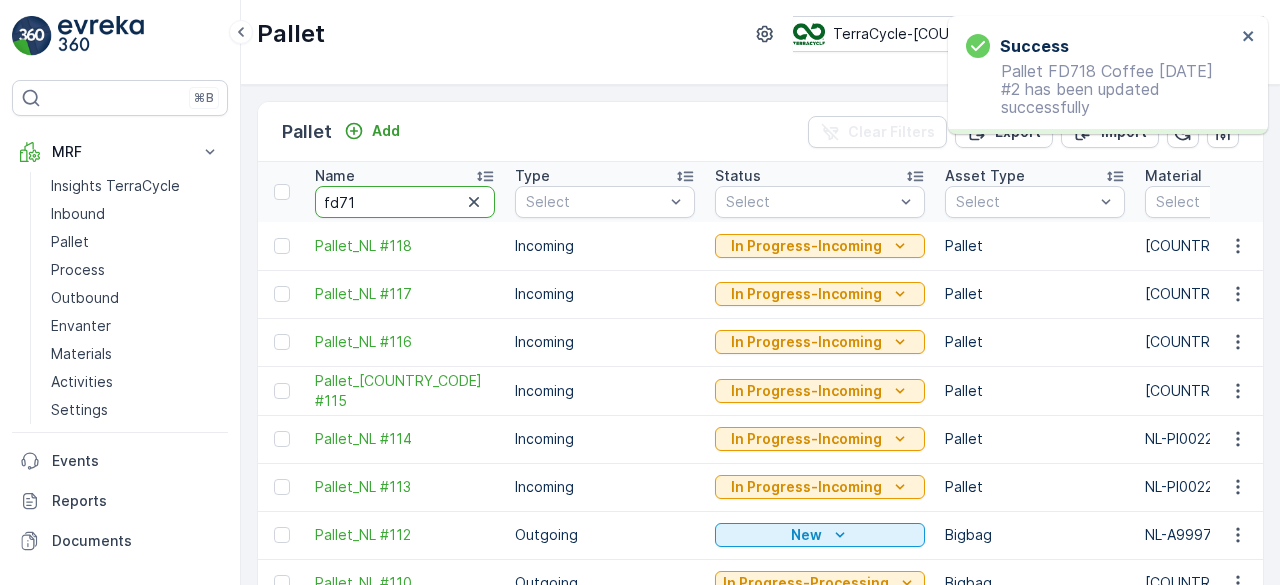 type on "[POSTAL_CODE]" 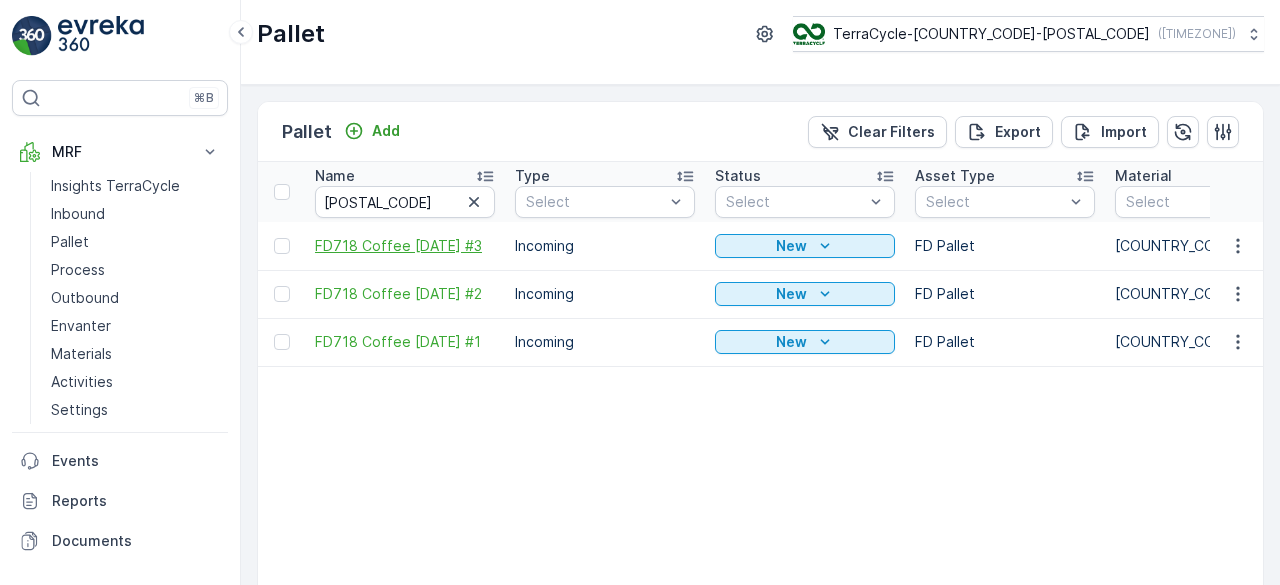 click on "FD718 Coffee [DATE] #3" at bounding box center (405, 246) 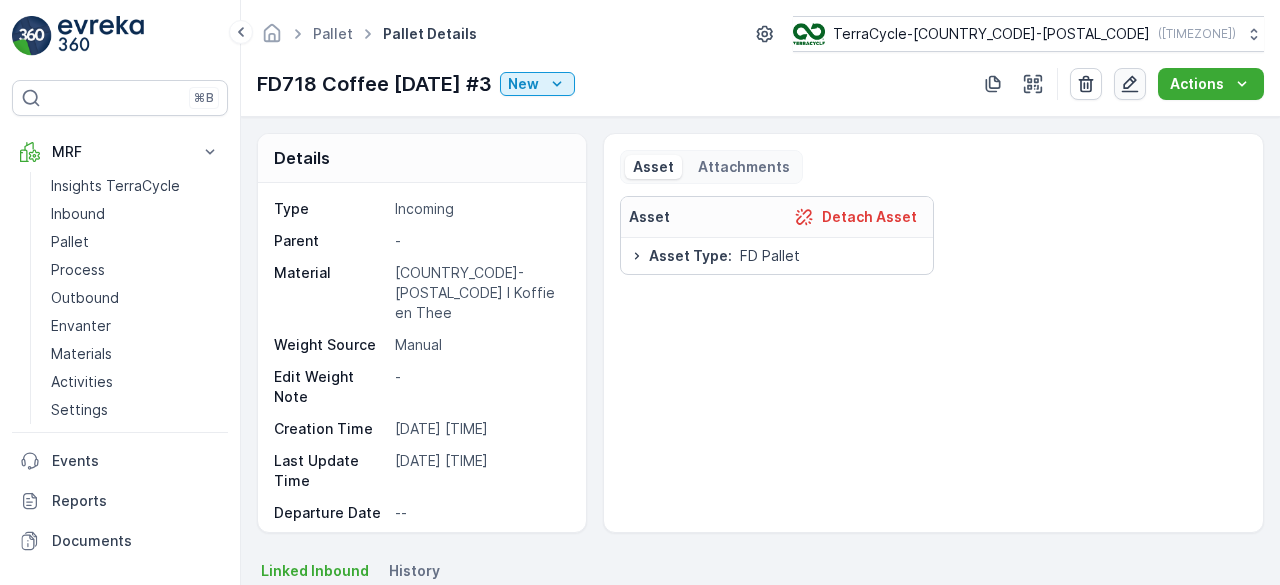 click 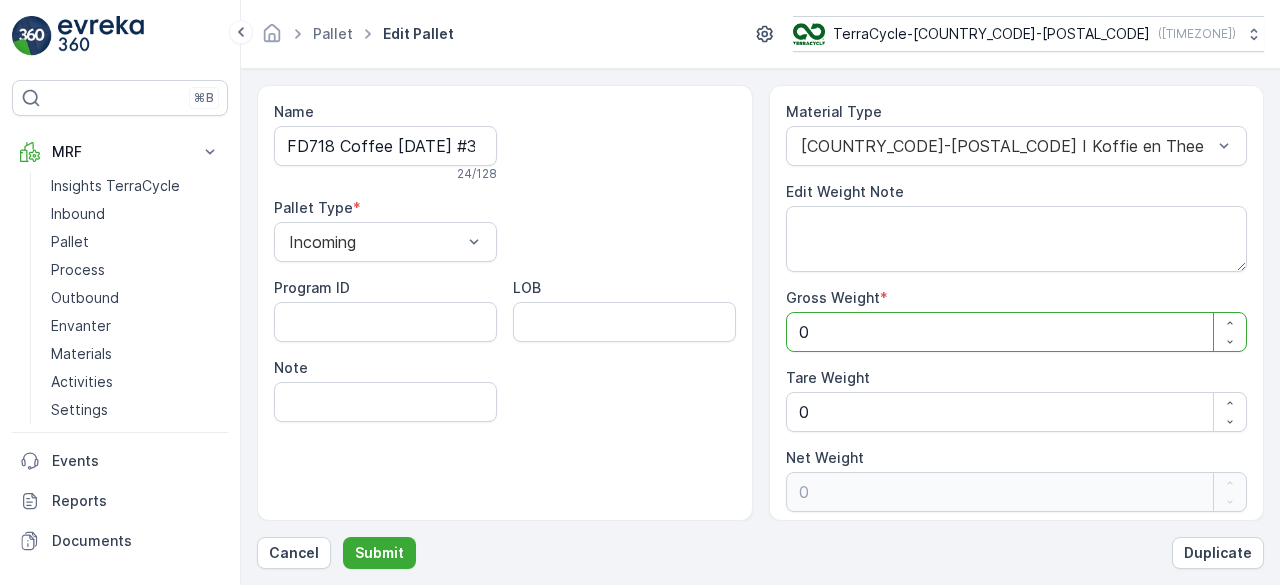 click on "0" at bounding box center [1017, 332] 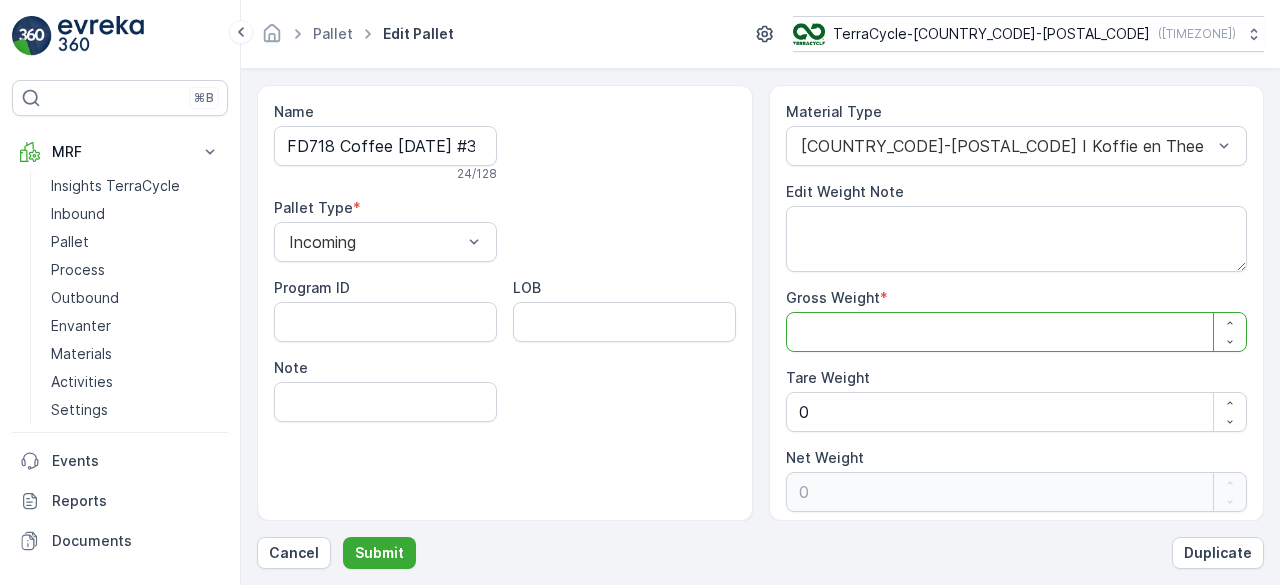 type on "1" 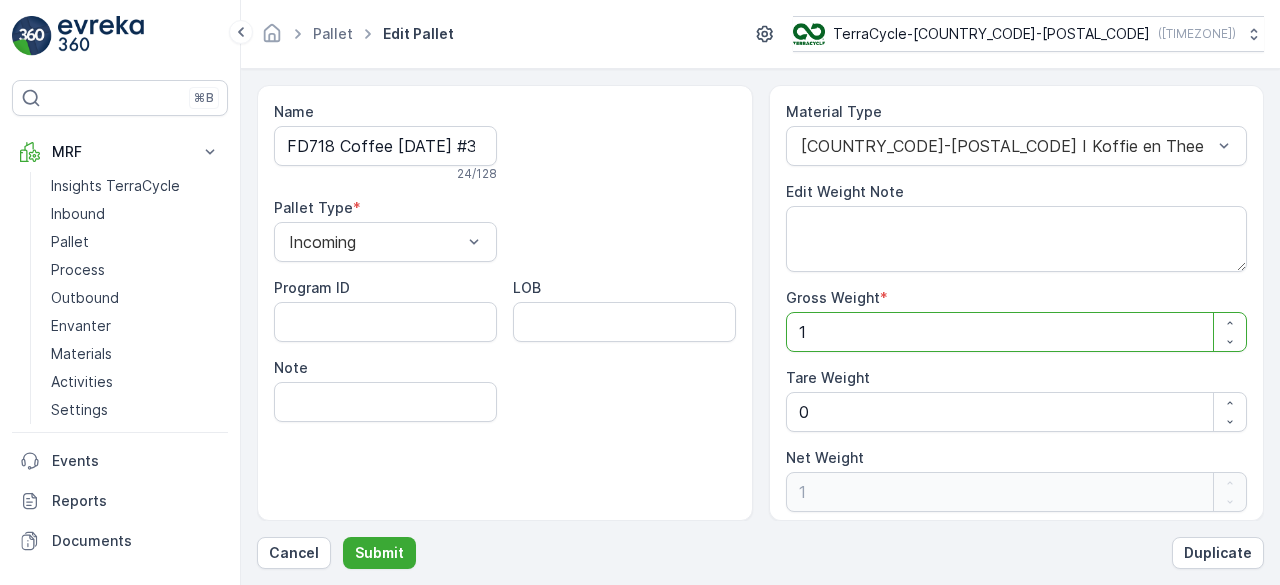 type on "12" 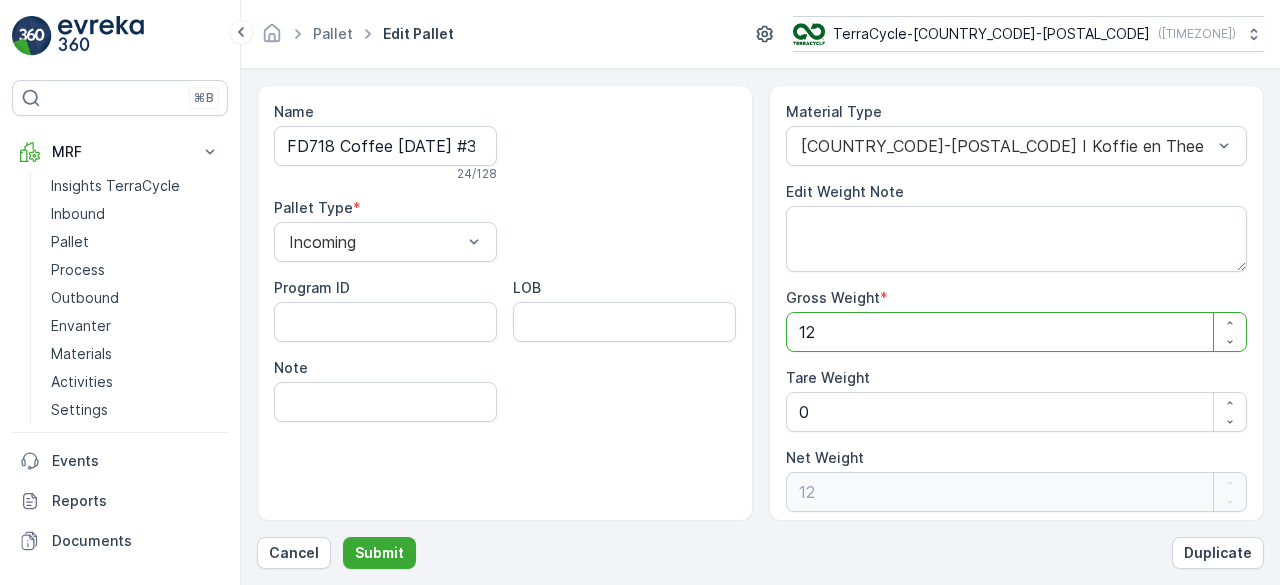 type on "127" 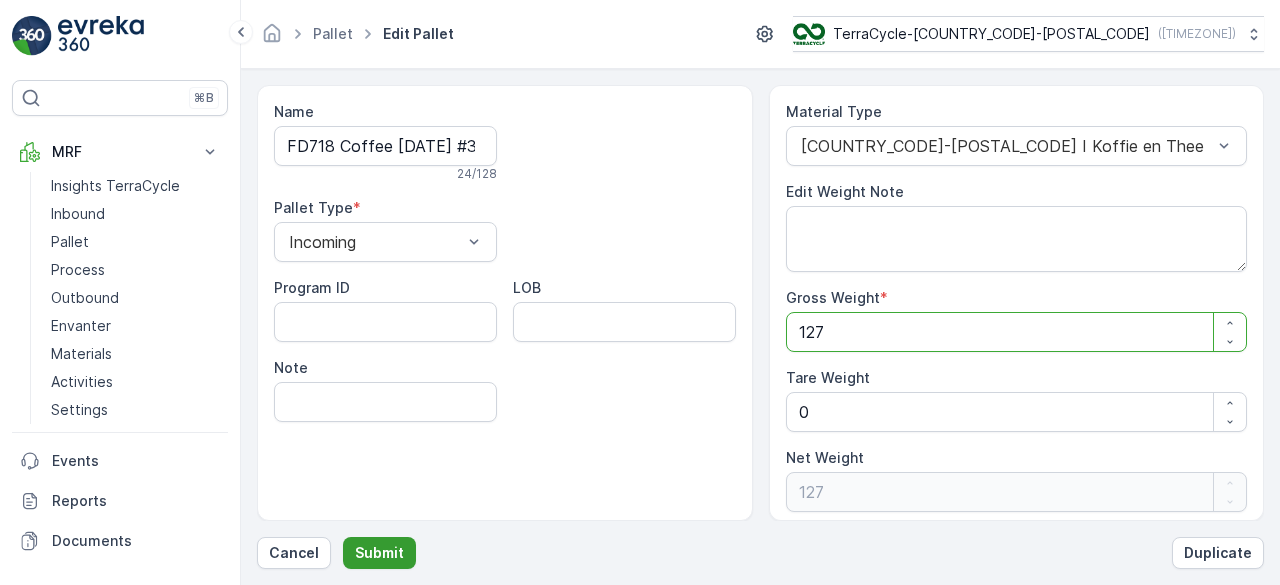 type on "127" 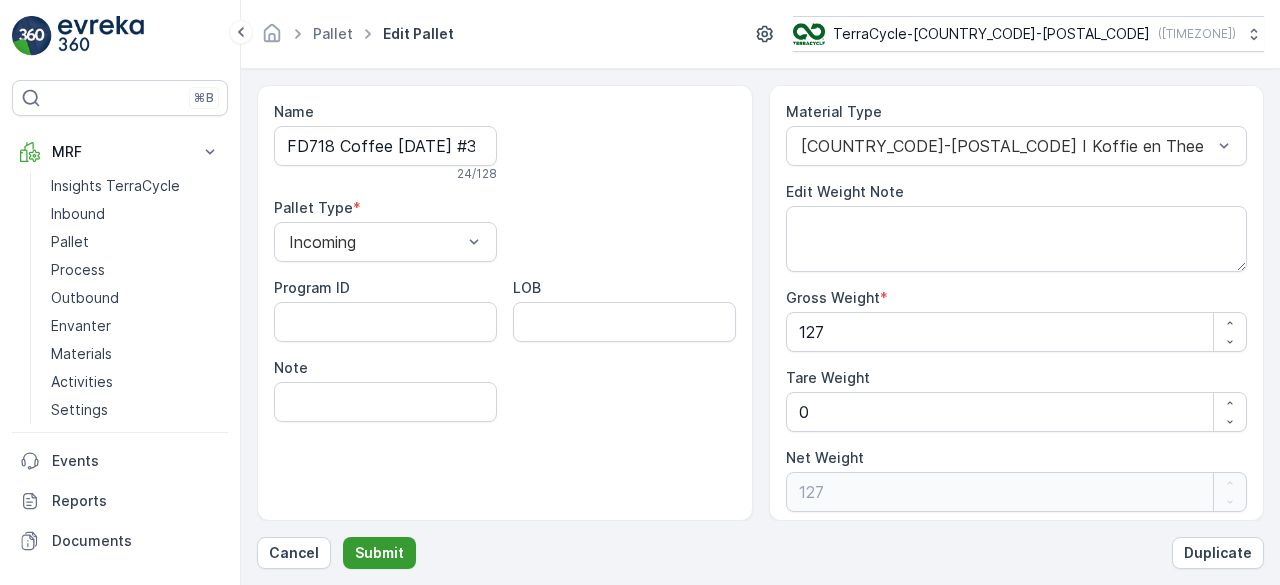 click on "Submit" at bounding box center (379, 553) 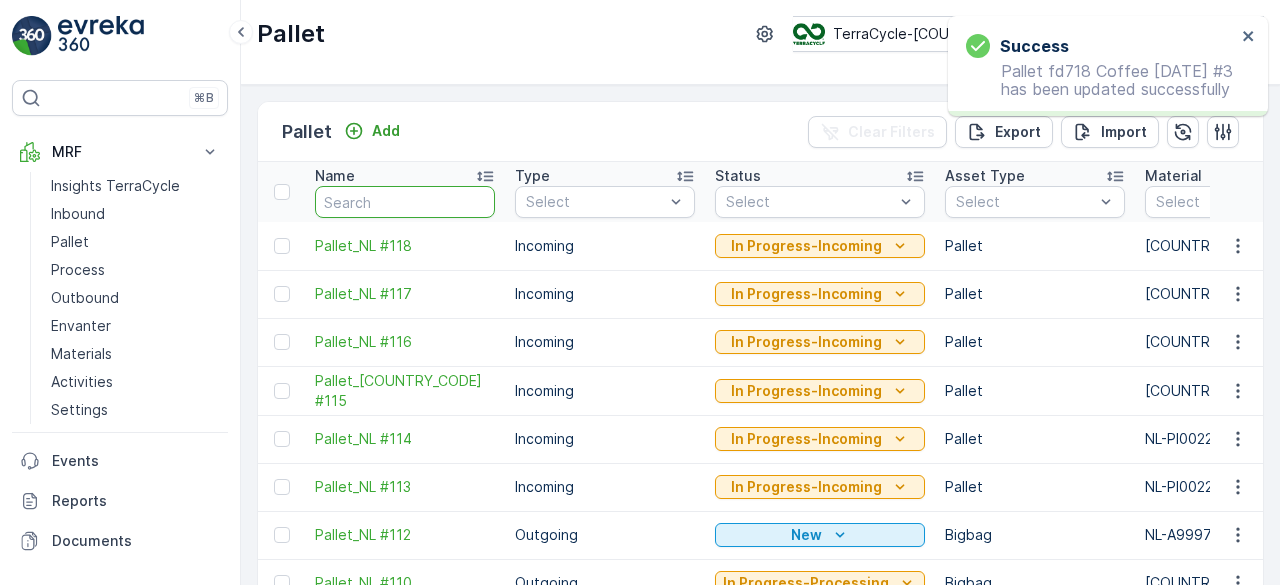 click at bounding box center [405, 202] 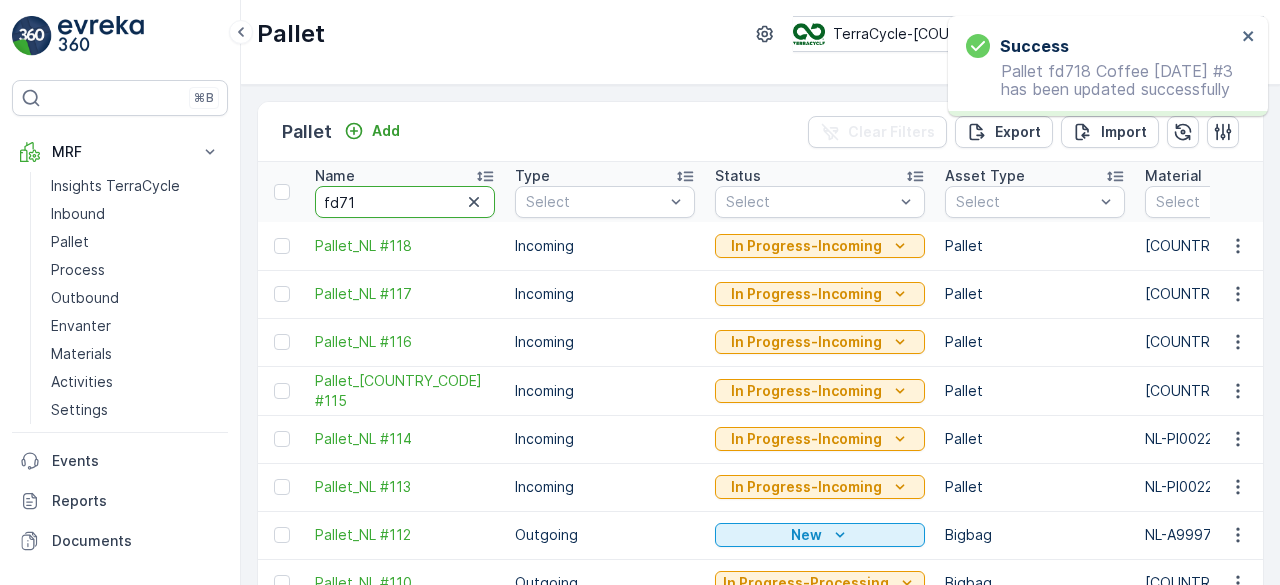 type on "[POSTAL_CODE]" 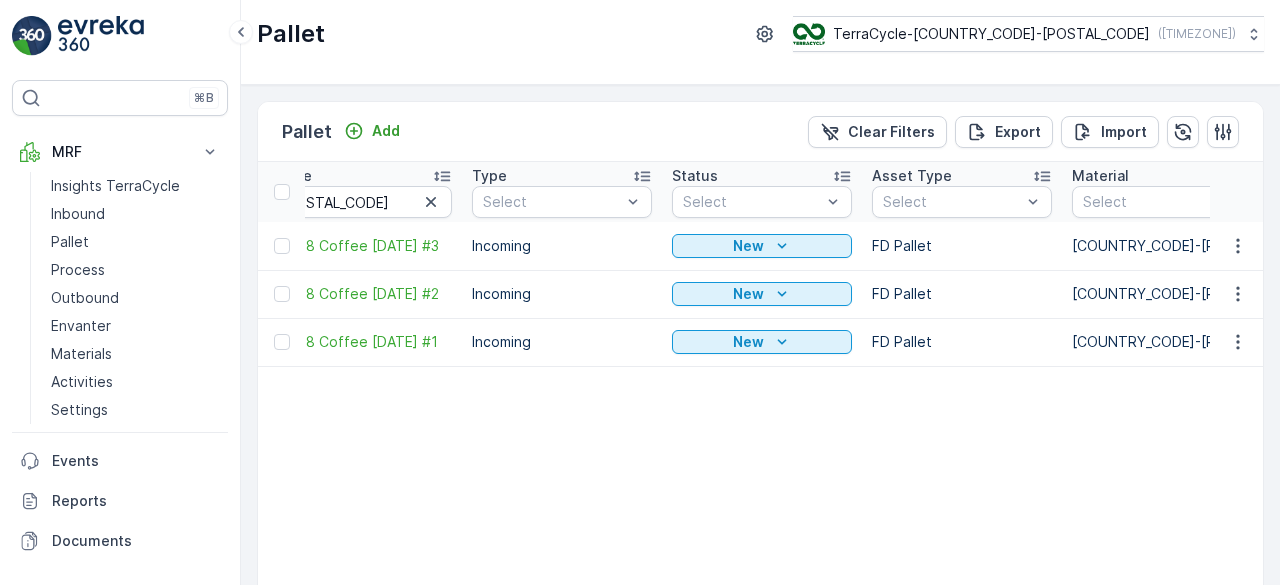 scroll, scrollTop: 0, scrollLeft: 0, axis: both 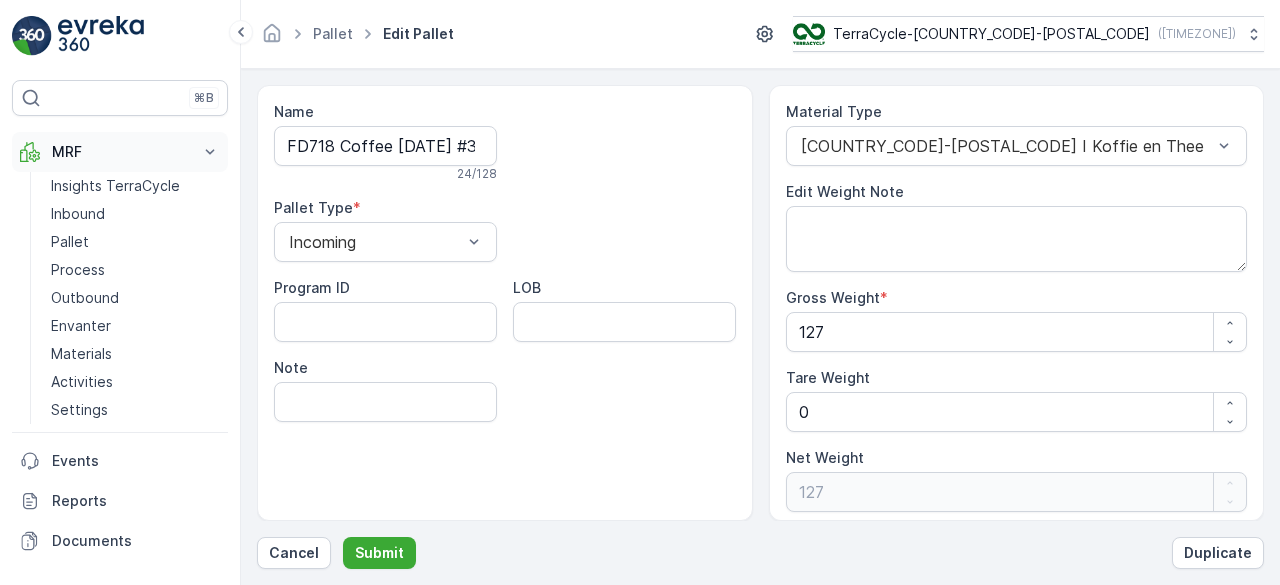 click on "MRF" at bounding box center [120, 152] 